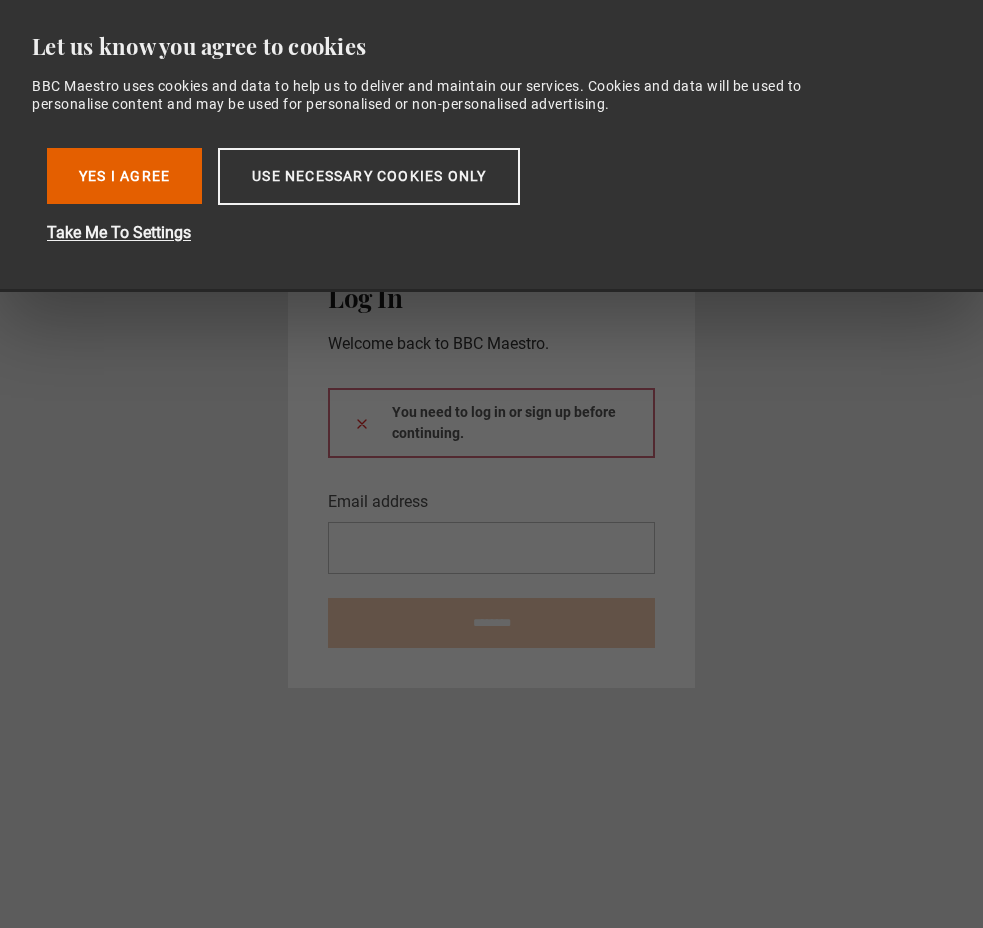 scroll, scrollTop: 0, scrollLeft: 0, axis: both 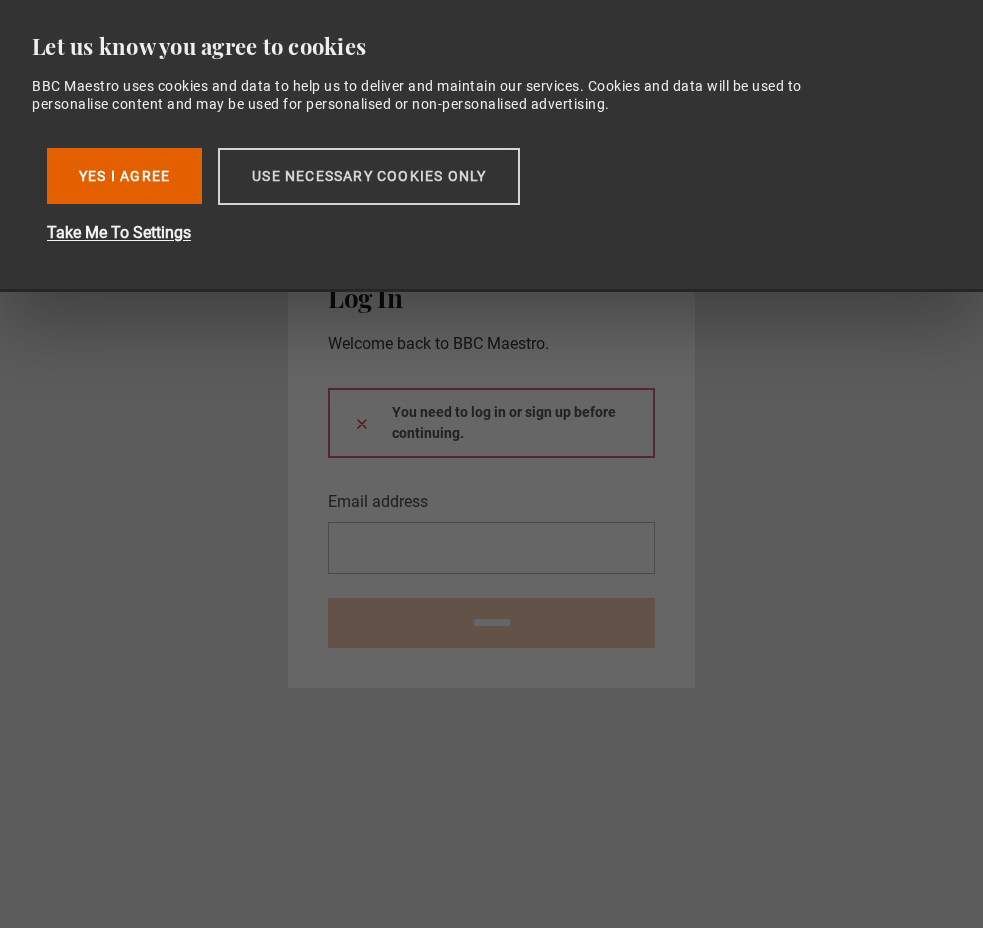 click on "Use necessary cookies only" at bounding box center [369, 176] 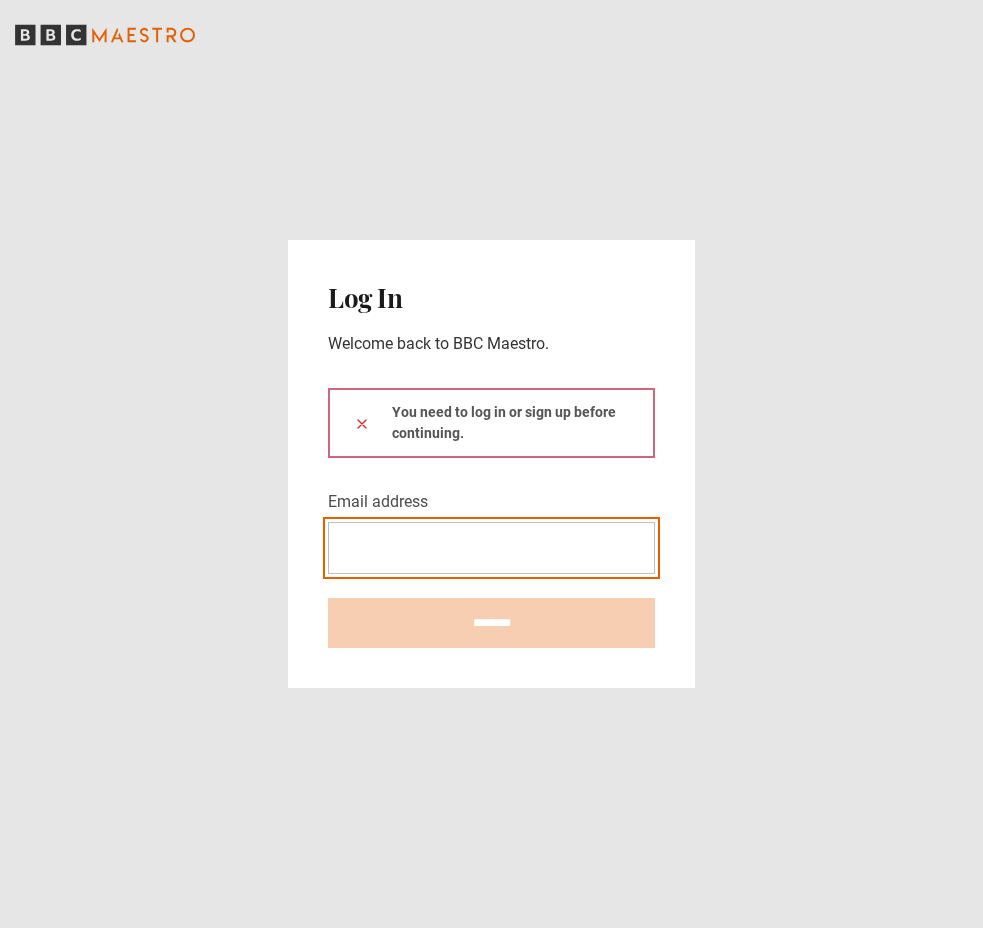 click on "Email address" at bounding box center (491, 548) 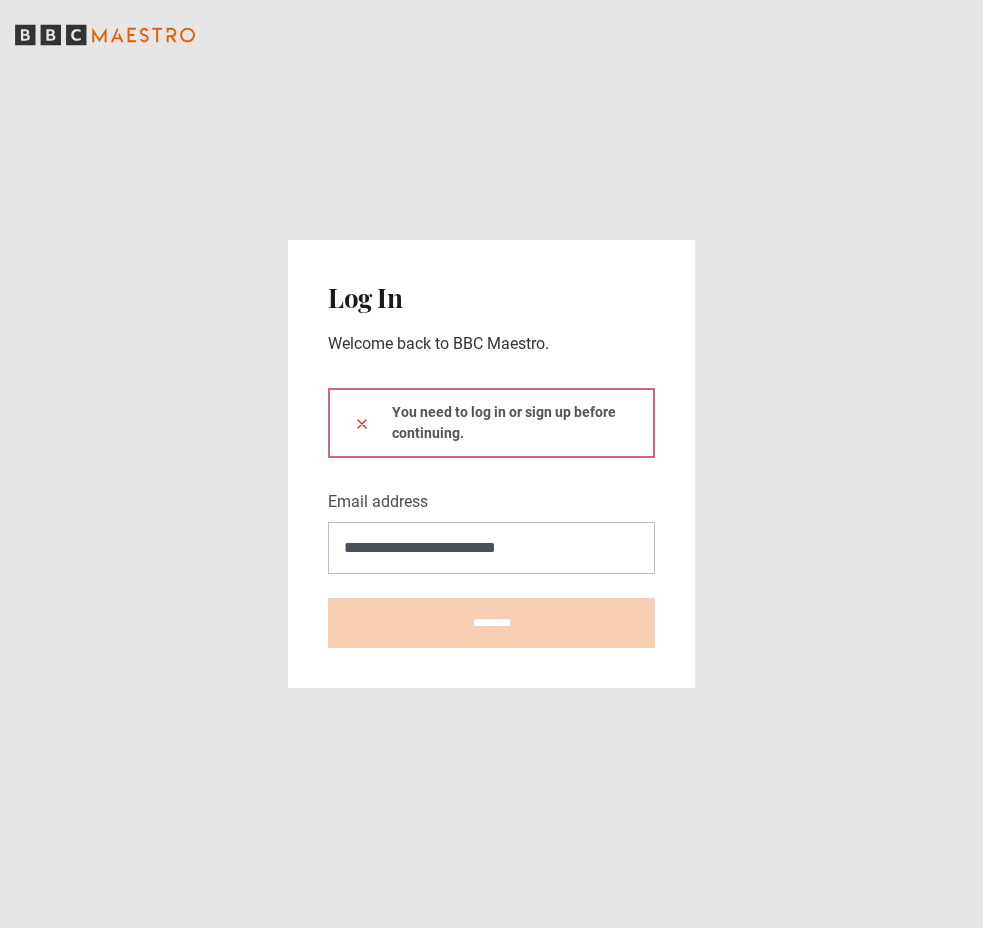 type on "**********" 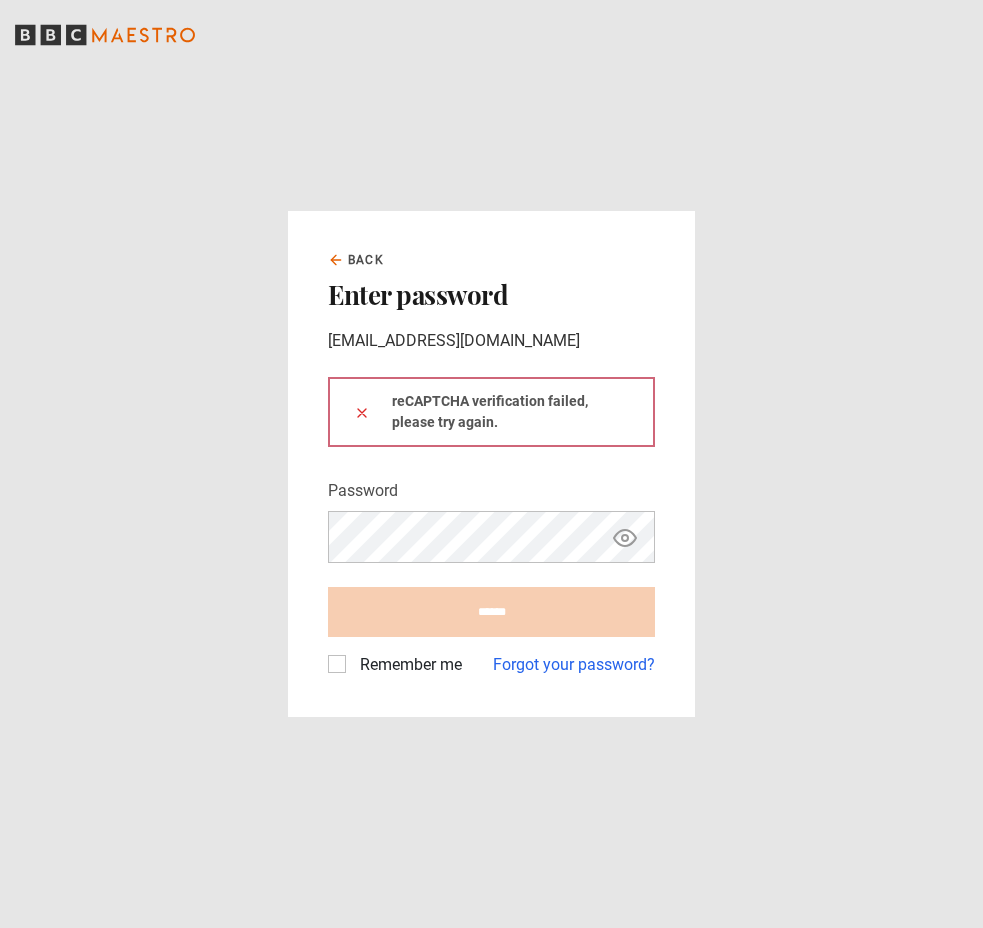 scroll, scrollTop: 0, scrollLeft: 0, axis: both 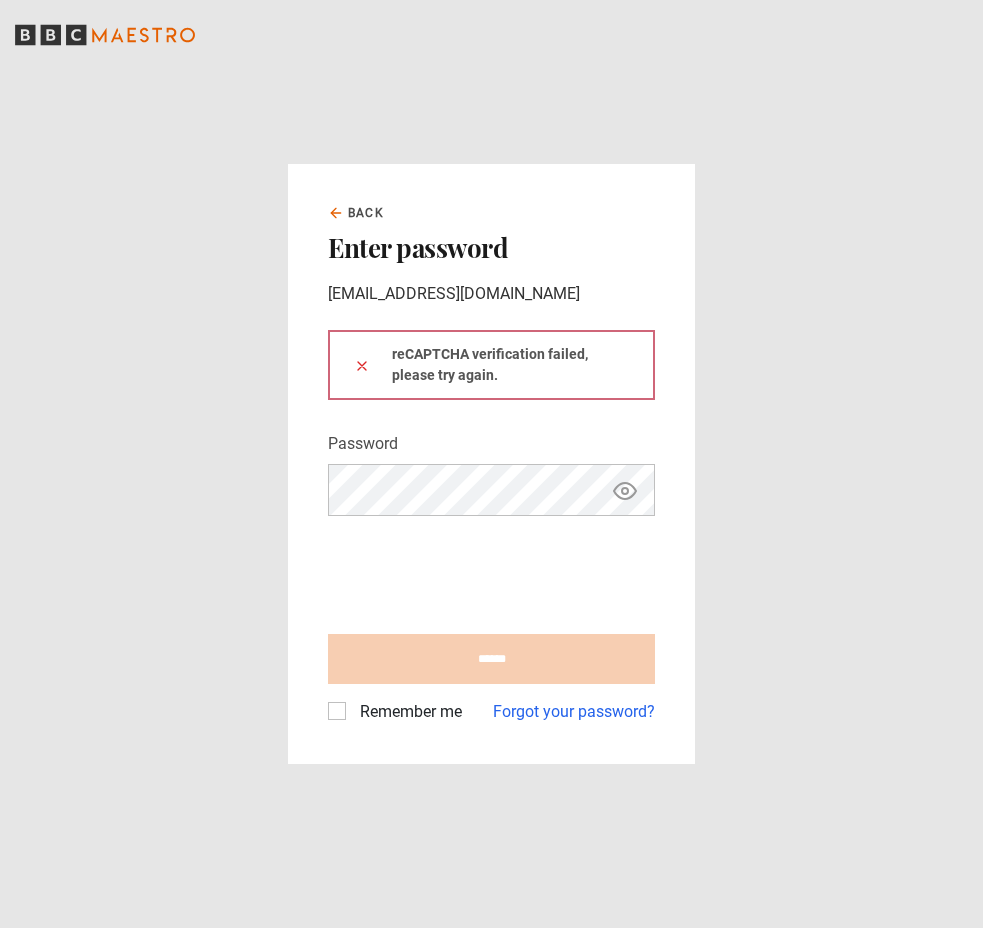 type on "**********" 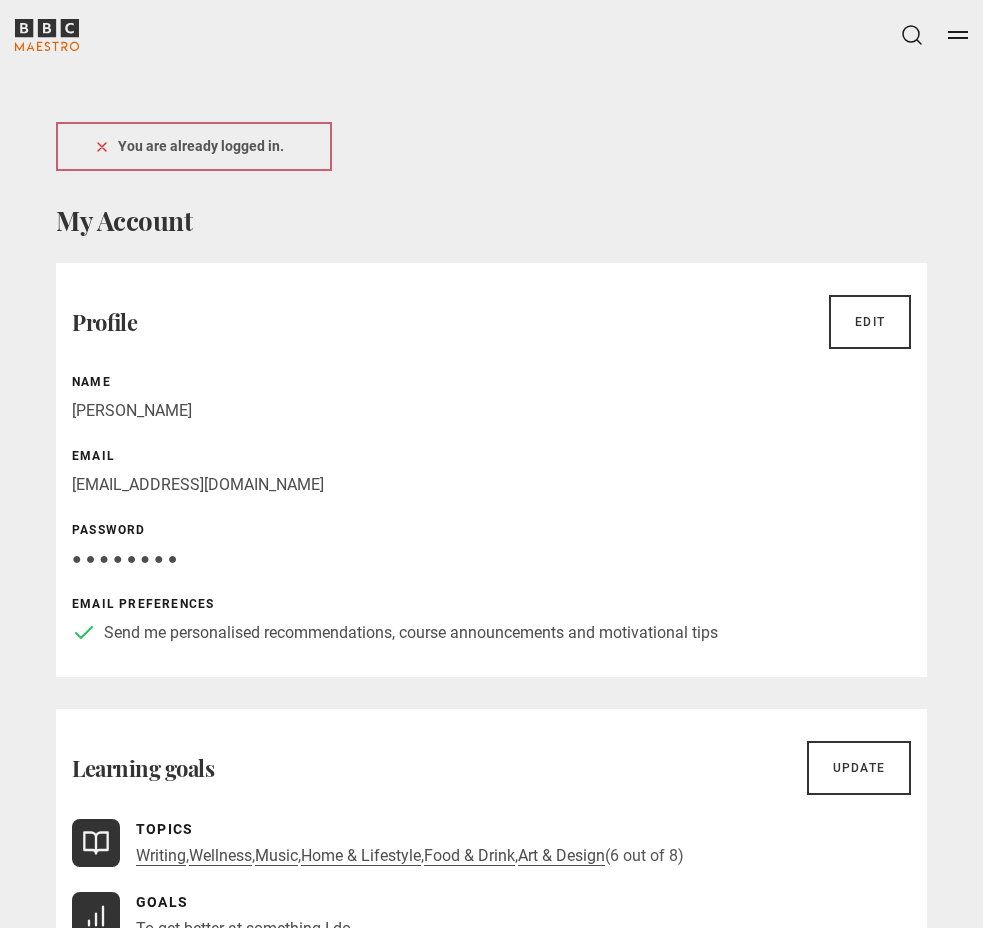 scroll, scrollTop: 0, scrollLeft: 0, axis: both 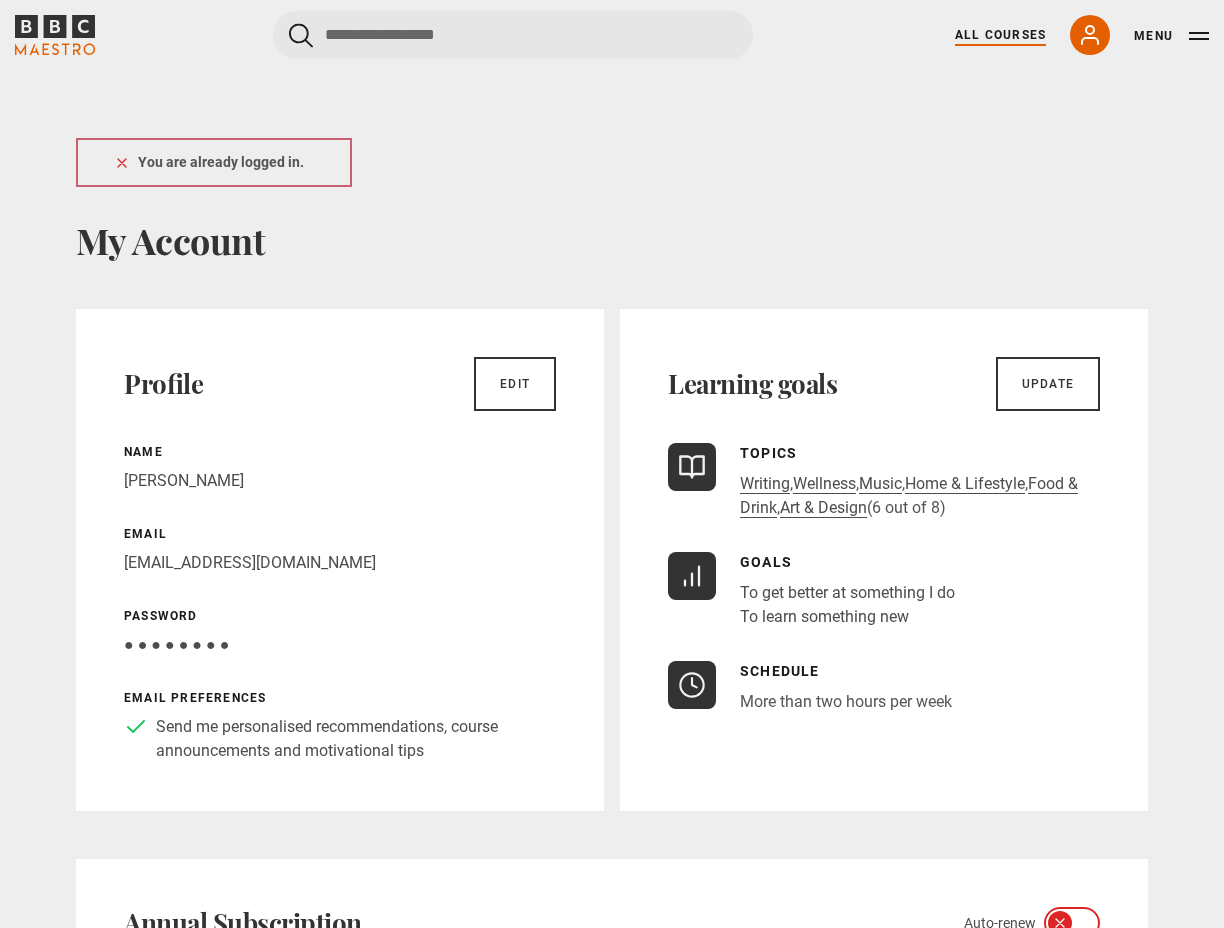click on "All Courses" at bounding box center (1000, 35) 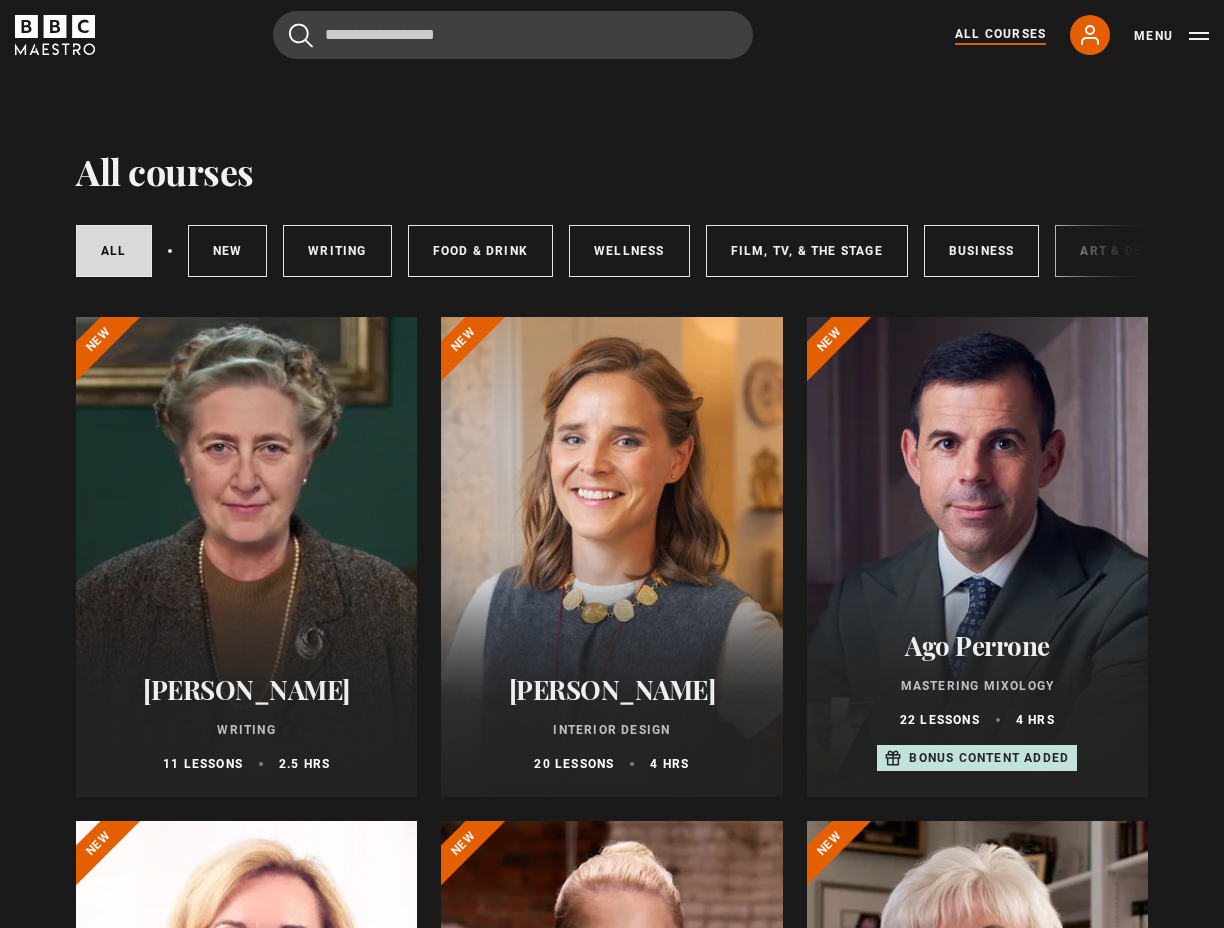 scroll, scrollTop: 0, scrollLeft: 0, axis: both 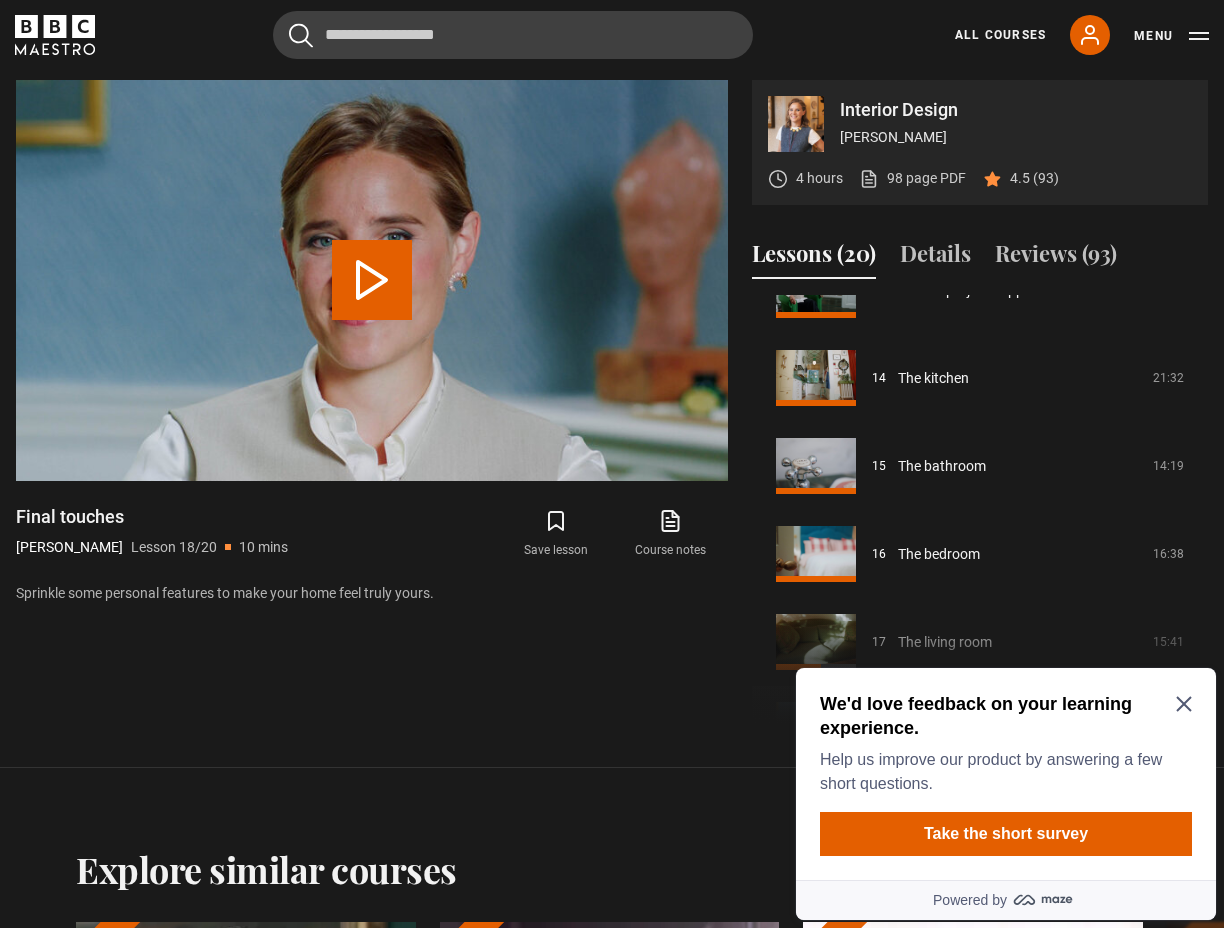 click 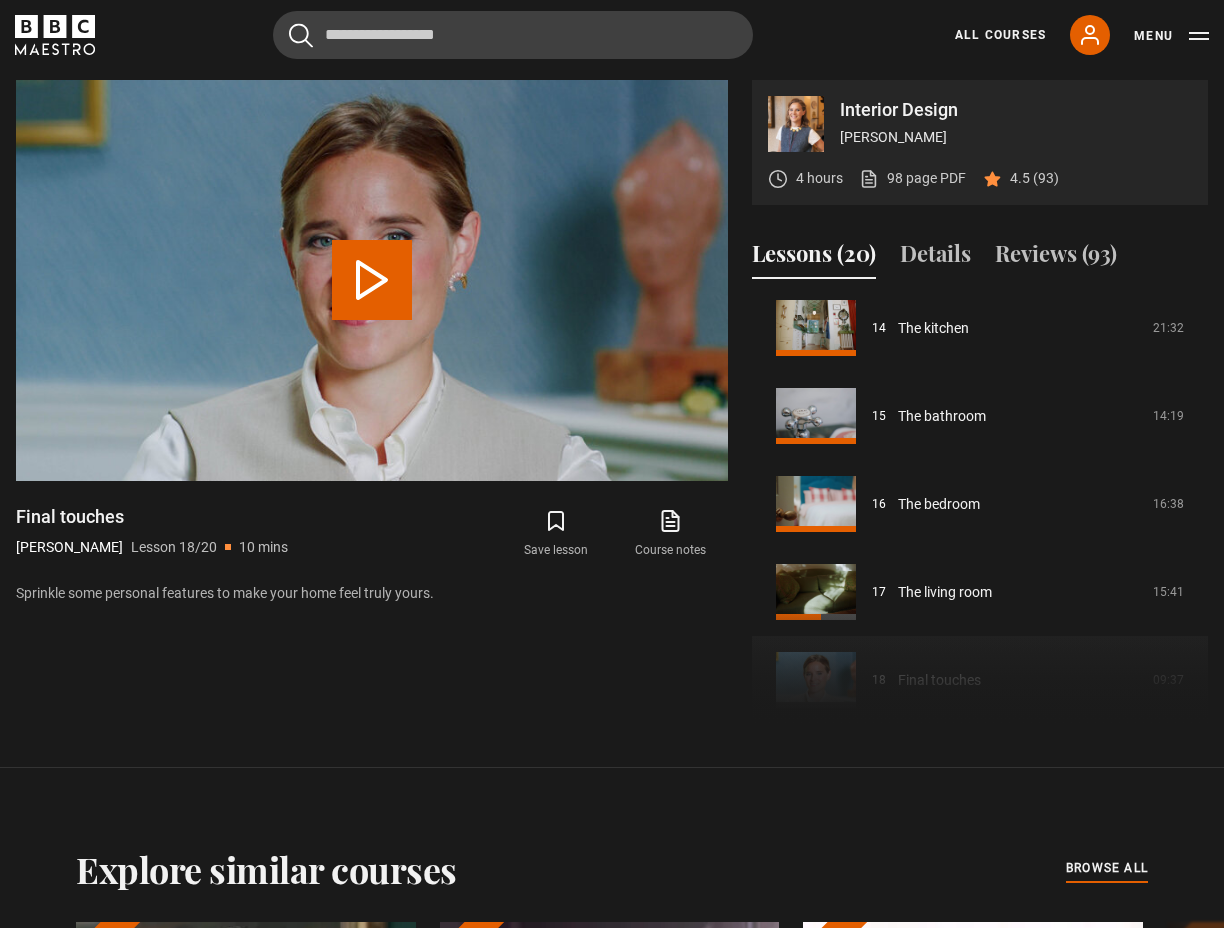 scroll, scrollTop: 1306, scrollLeft: 0, axis: vertical 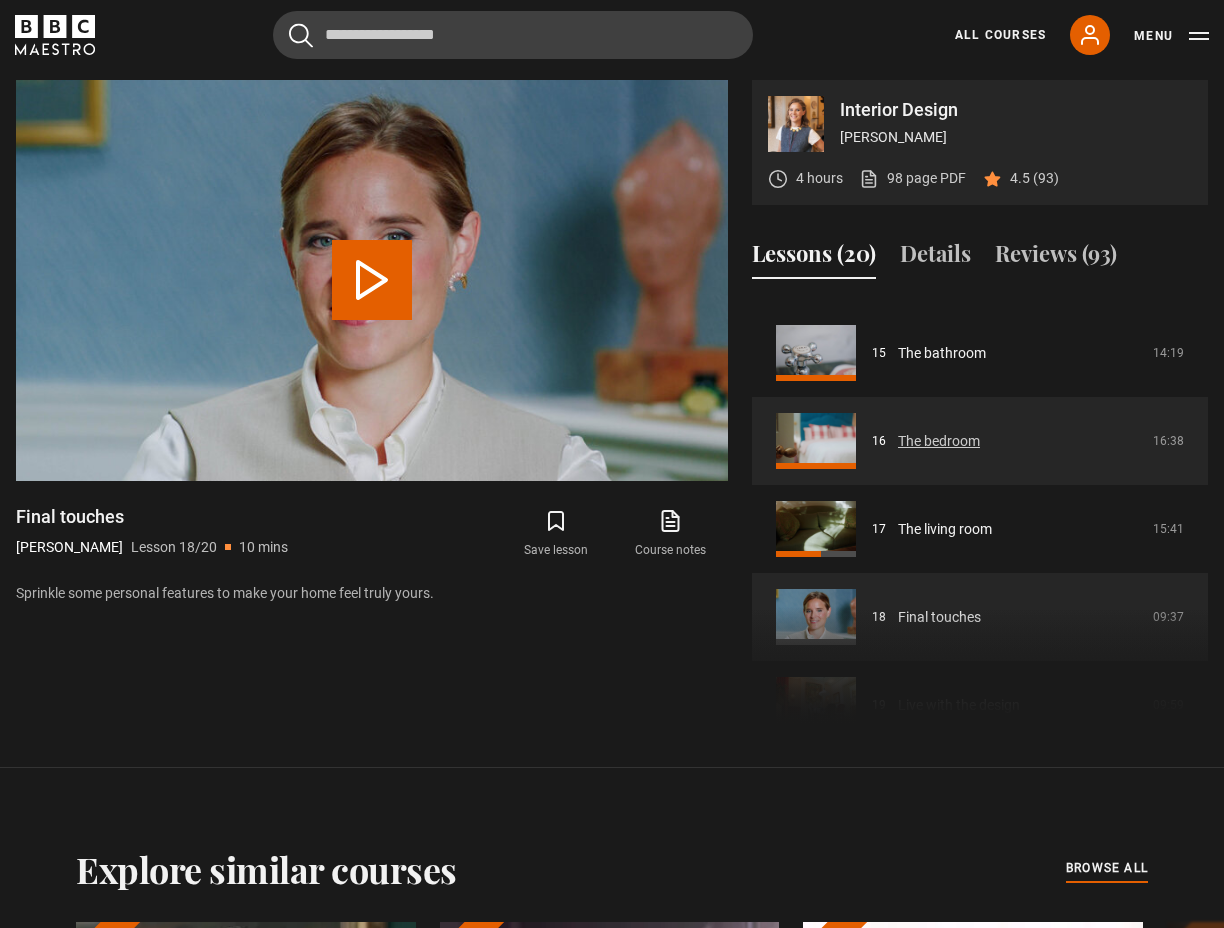 click on "The bedroom" at bounding box center (939, 441) 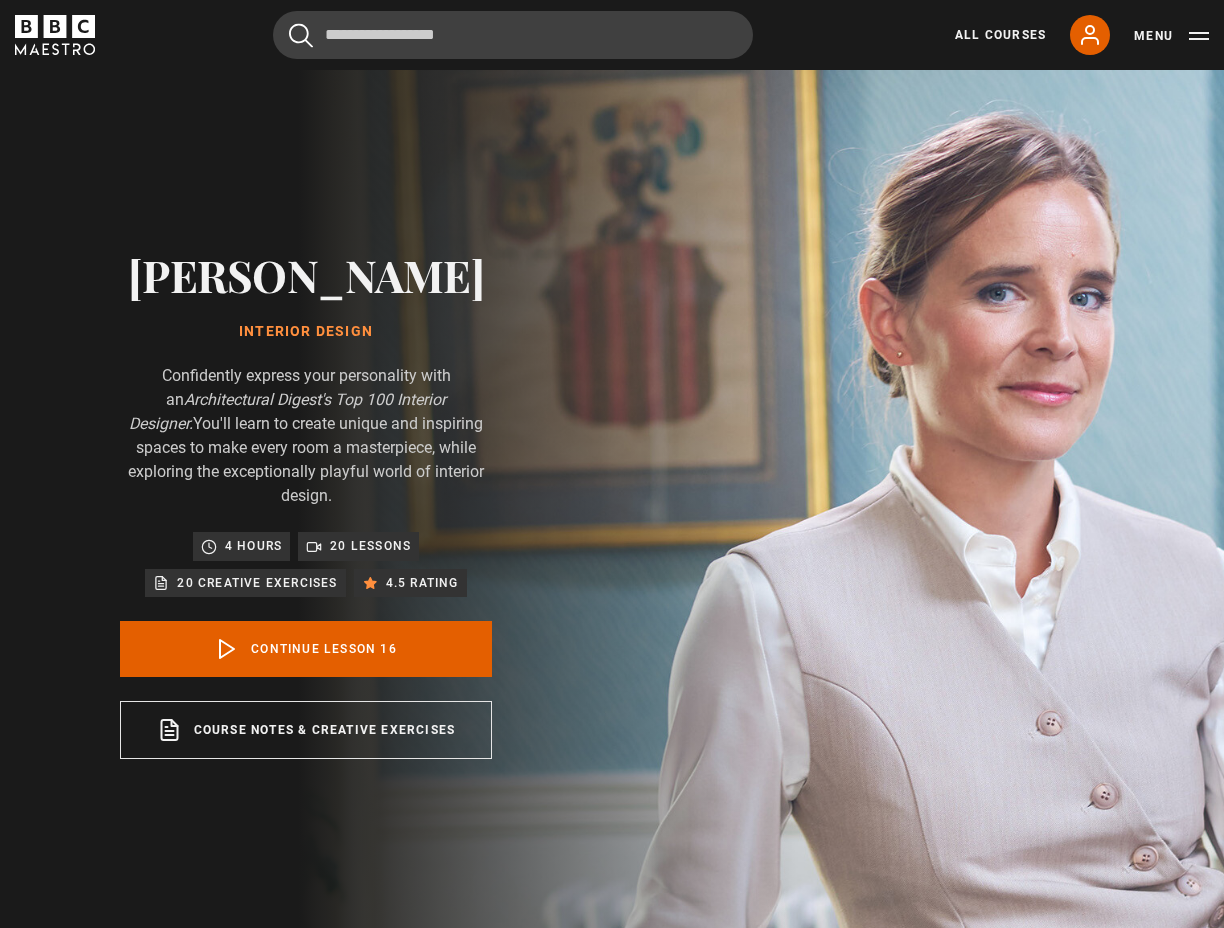scroll, scrollTop: 938, scrollLeft: 0, axis: vertical 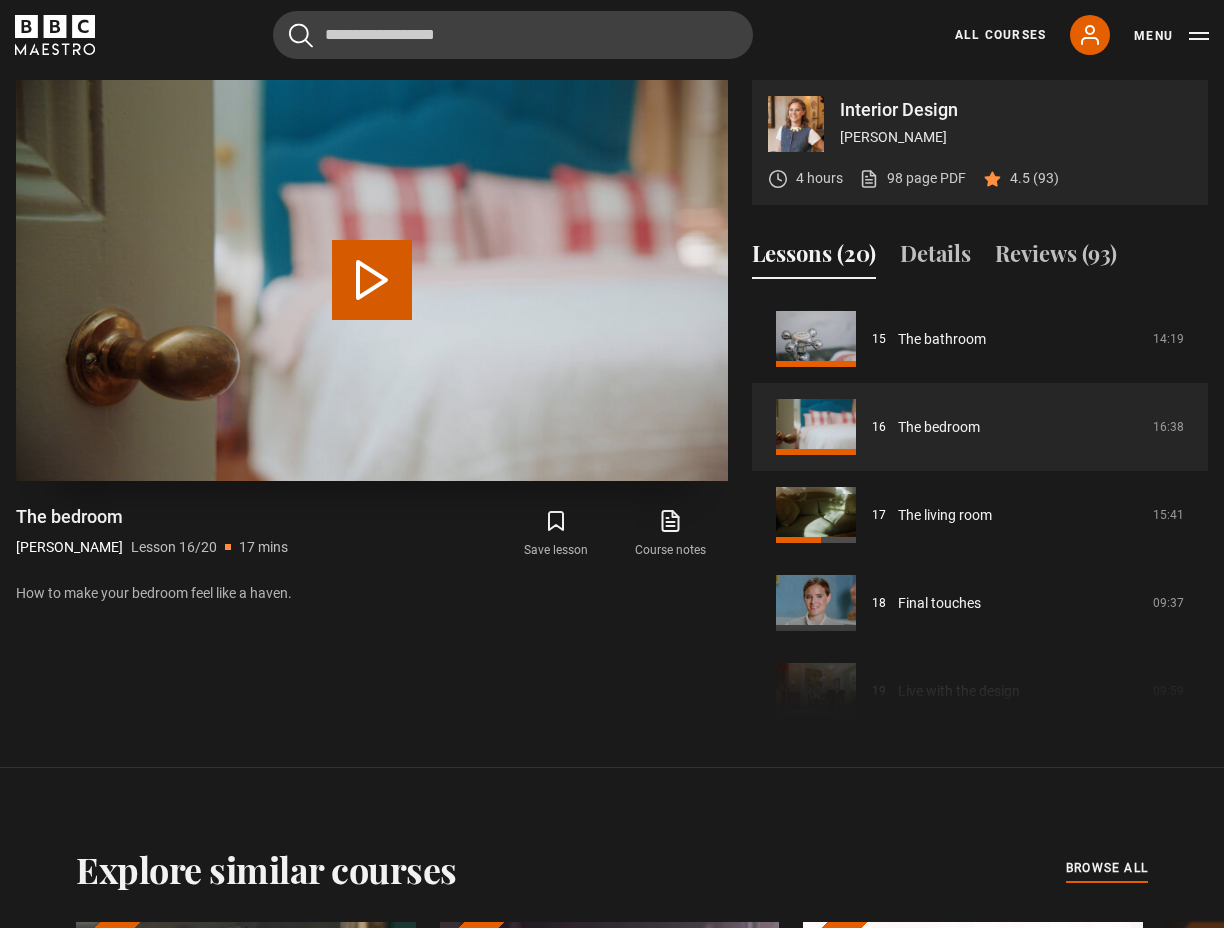 click on "Play Lesson The bedroom" at bounding box center [372, 280] 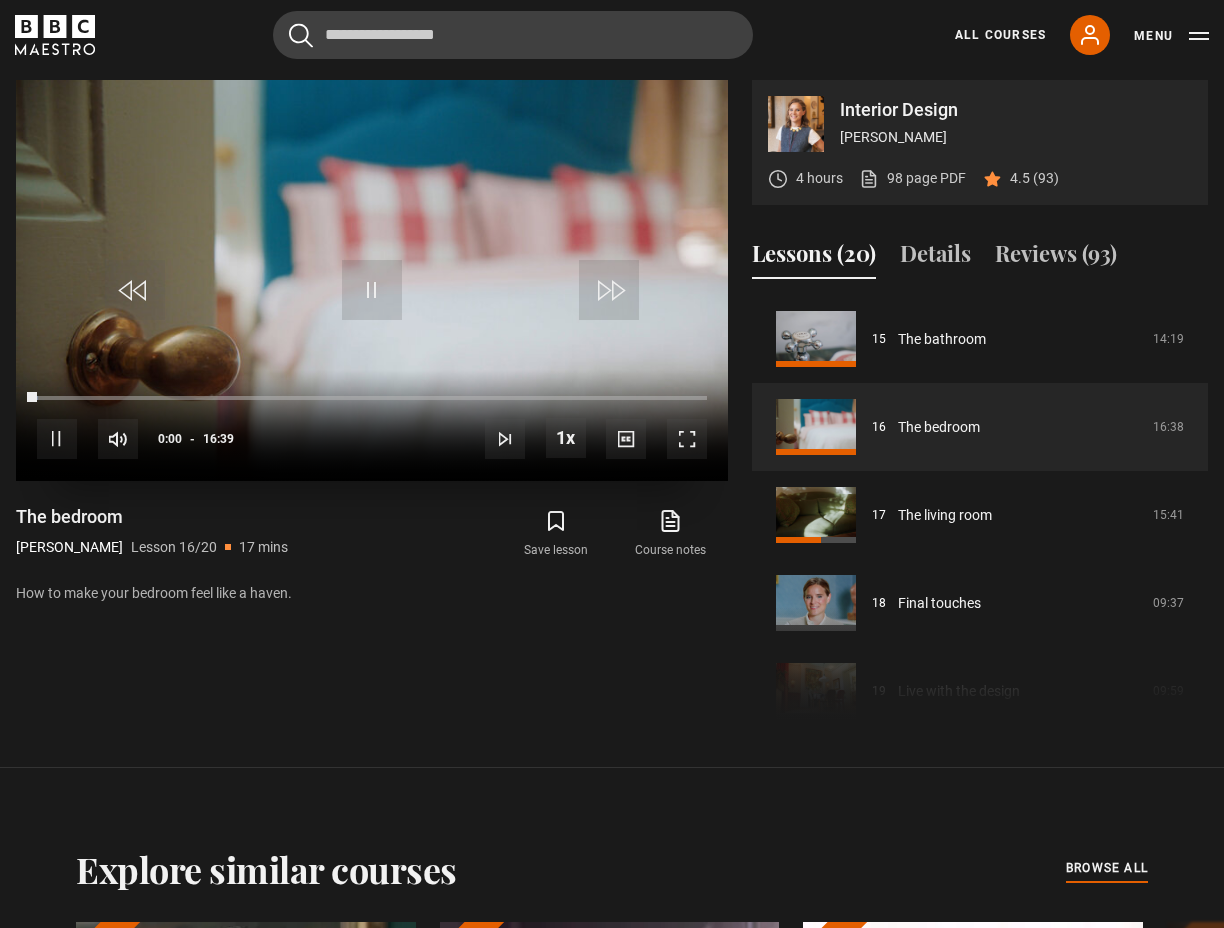 click at bounding box center (687, 439) 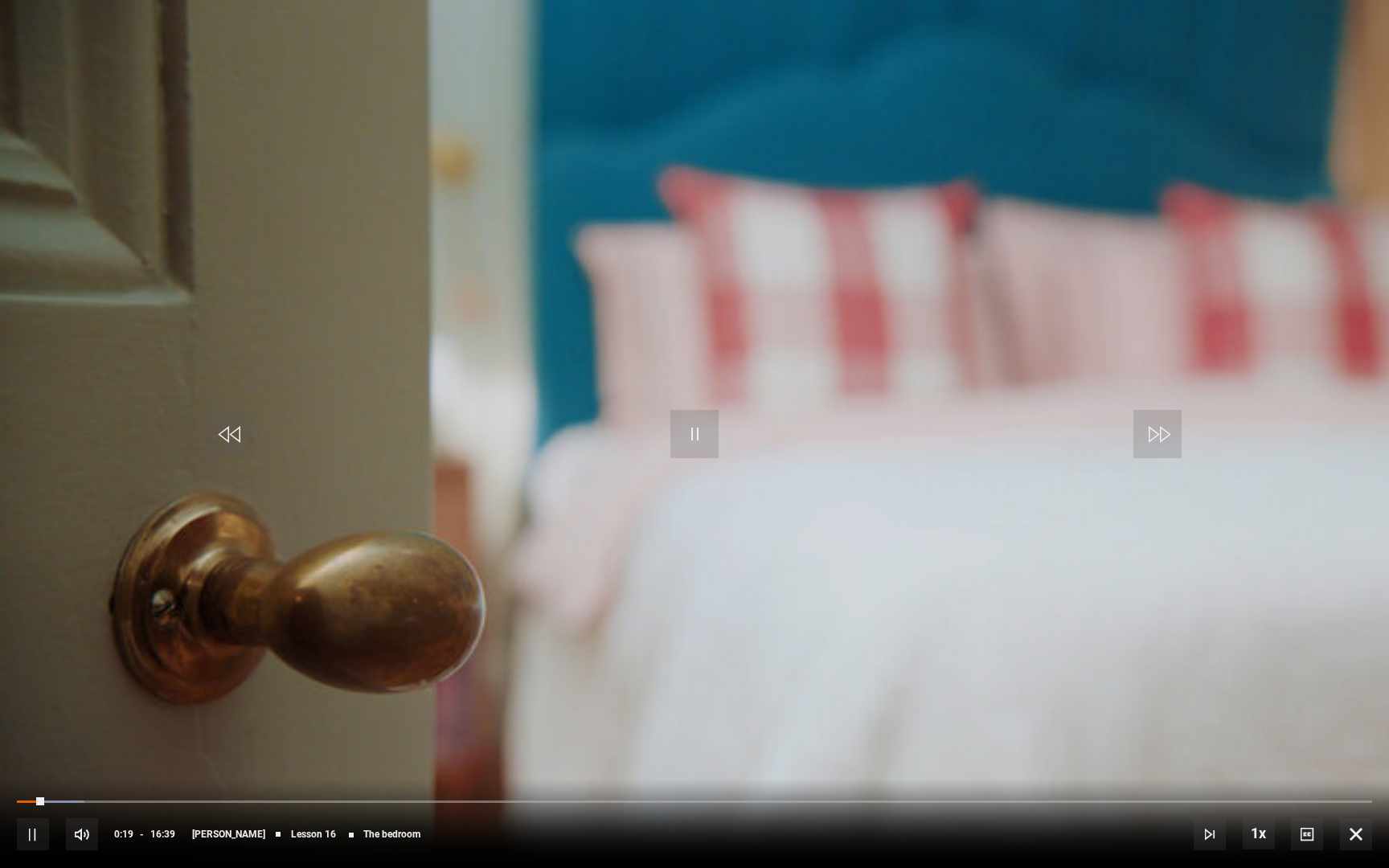 click on "10s Skip Back 10 seconds Pause 10s Skip Forward 10 seconds Loaded :  4.98% 12:08 00:19 Pause Mute Current Time  0:19 - Duration  16:39
[PERSON_NAME]
Lesson 16
The bedroom
1x Playback Rate 2x 1.5x 1x , selected 0.5x Captions captions off , selected English  Captions" at bounding box center [694, 823] 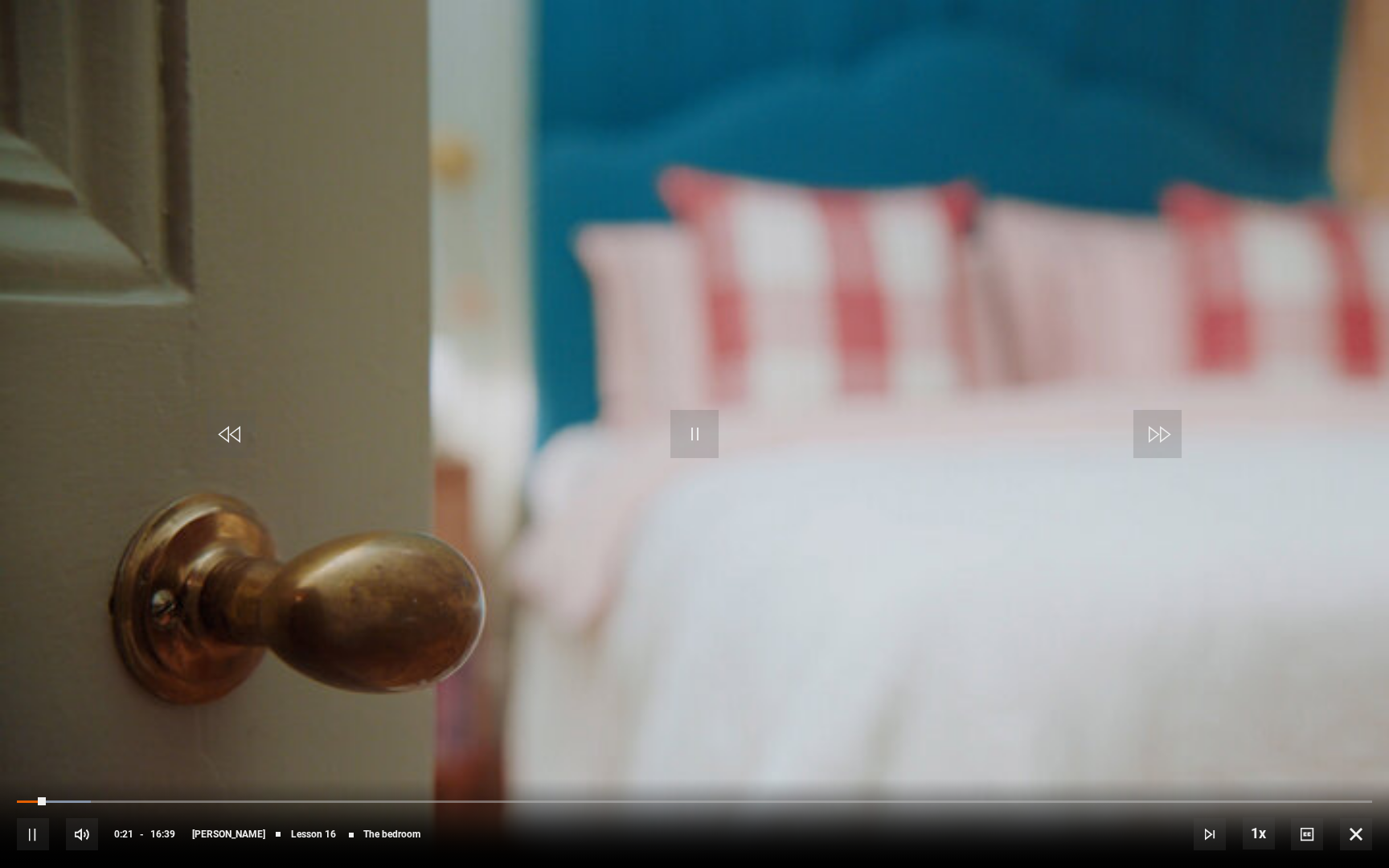click on "10s Skip Back 10 seconds Pause 10s Skip Forward 10 seconds Loaded :  5.47% 12:08 00:21 Pause Mute Current Time  0:21 - Duration  16:39
[PERSON_NAME]
Lesson 16
The bedroom
1x Playback Rate 2x 1.5x 1x , selected 0.5x Captions captions off , selected English  Captions" at bounding box center (694, 823) 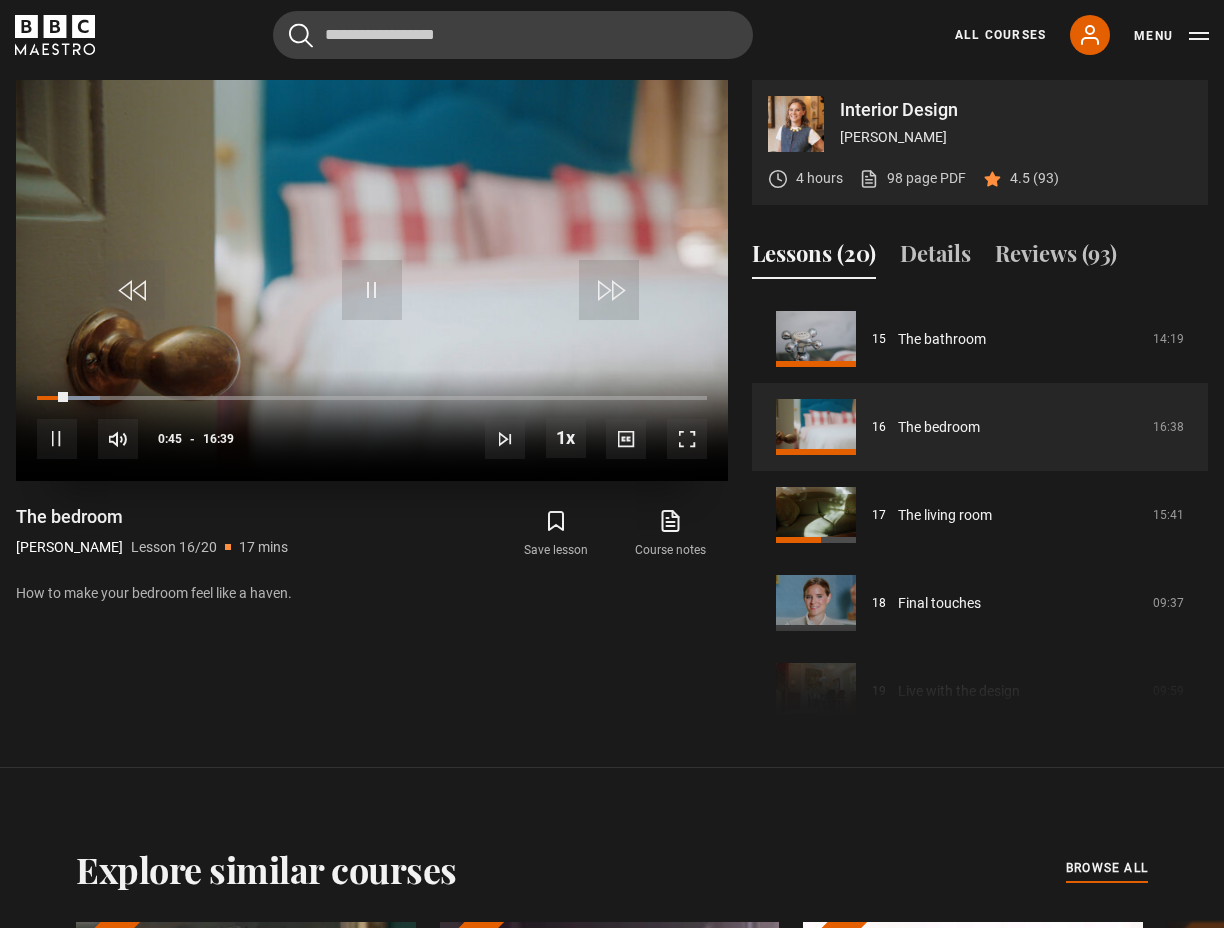 click at bounding box center (687, 439) 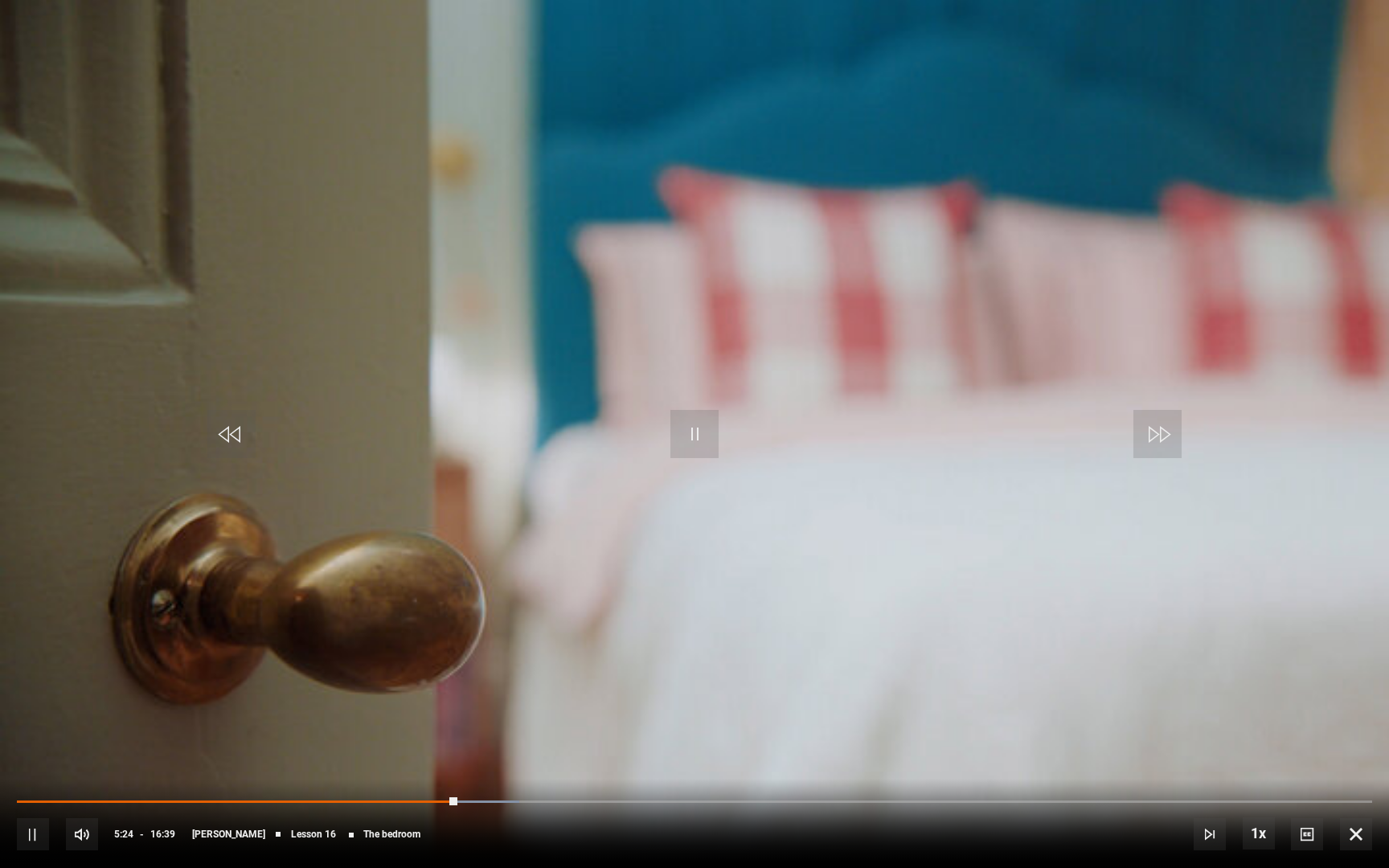 click at bounding box center [694, 434] 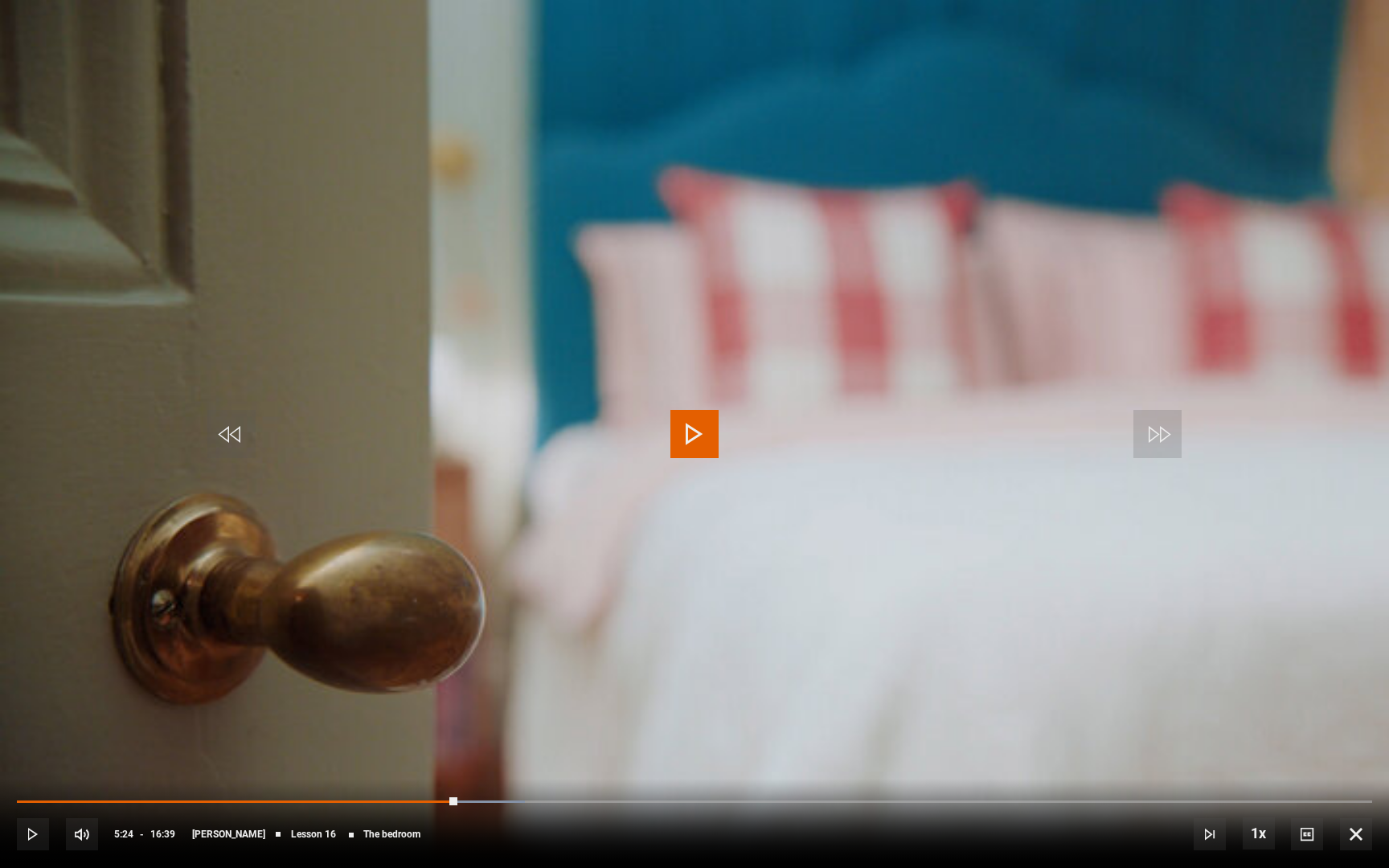 click at bounding box center [694, 434] 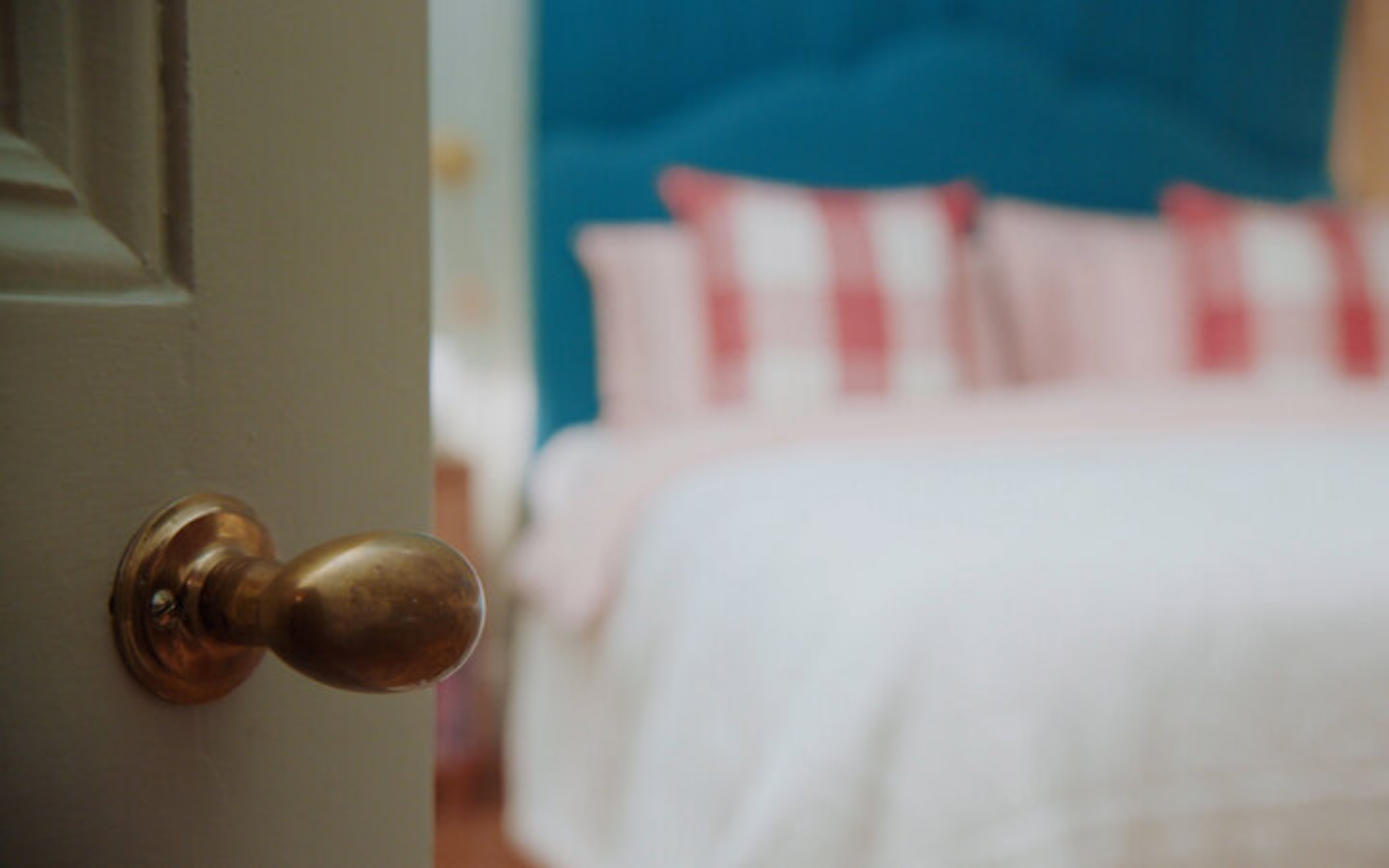 click at bounding box center [694, 434] 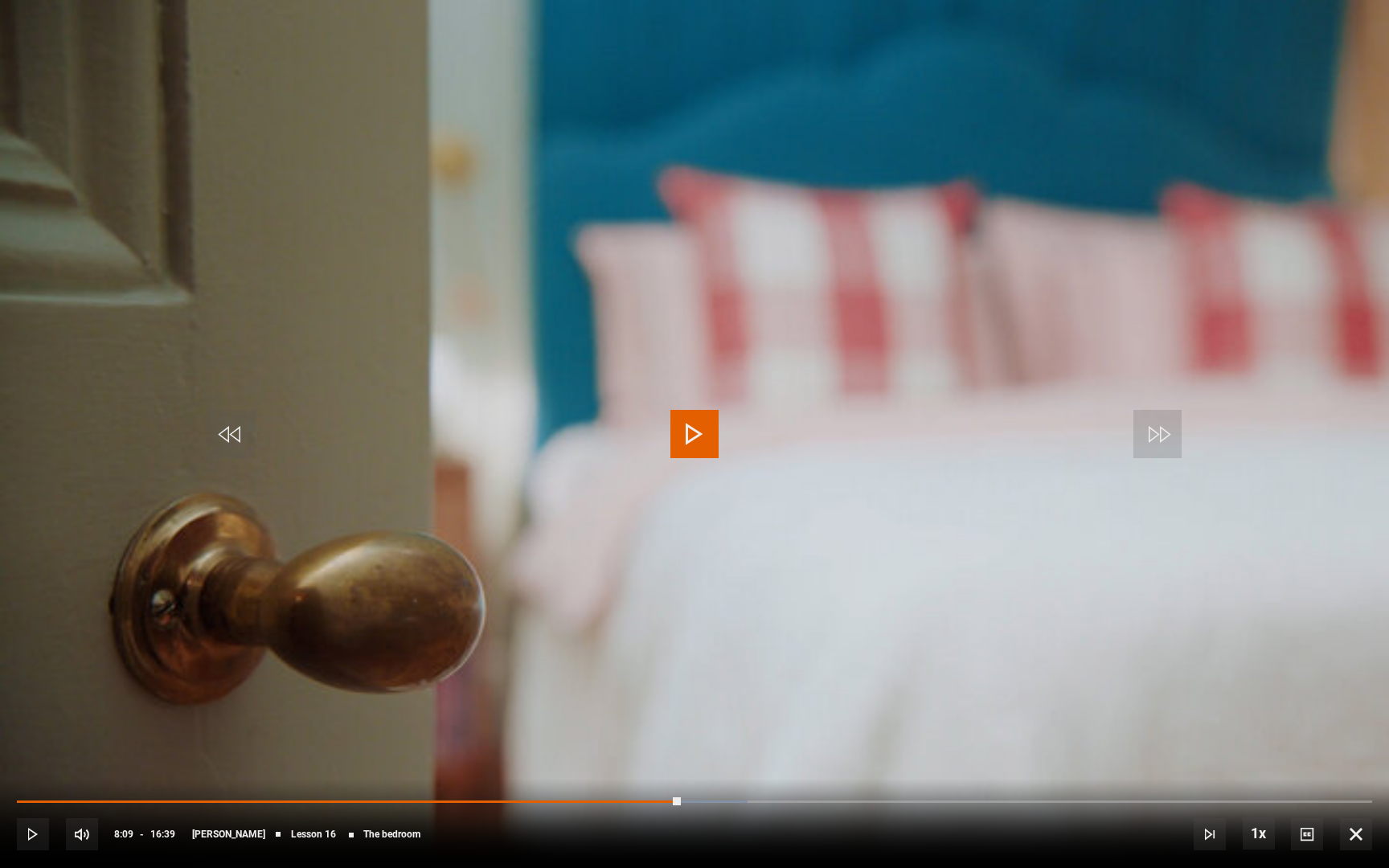 click at bounding box center (694, 434) 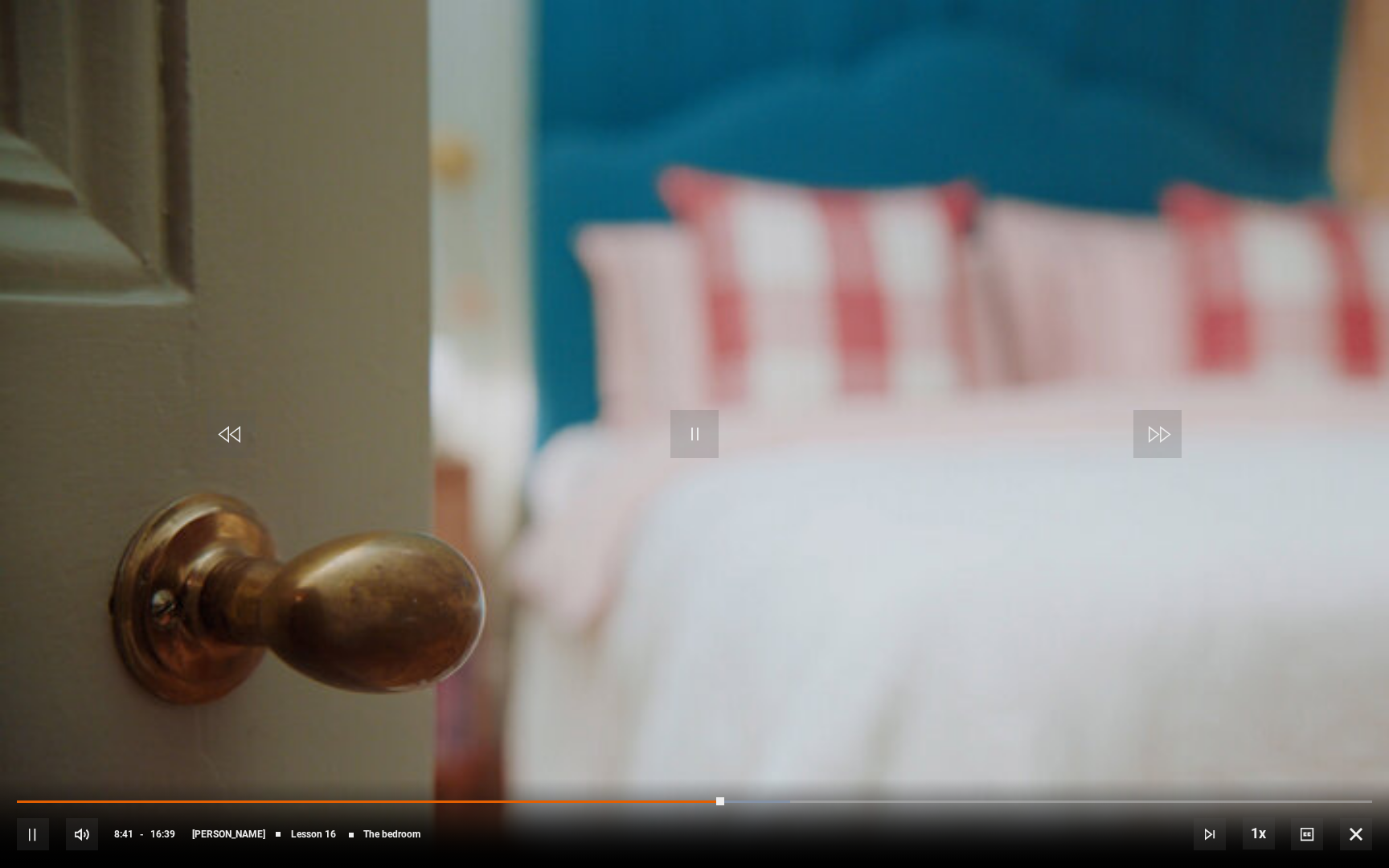 click on "10s Skip Back 10 seconds Pause 10s Skip Forward 10 seconds Loaded :  57.05% 10:18 08:41 Pause Mute Current Time  8:41 - Duration  16:39
[PERSON_NAME]
Lesson 16
The bedroom
1x Playback Rate 2x 1.5x 1x , selected 0.5x Captions captions off , selected English  Captions" at bounding box center (694, 823) 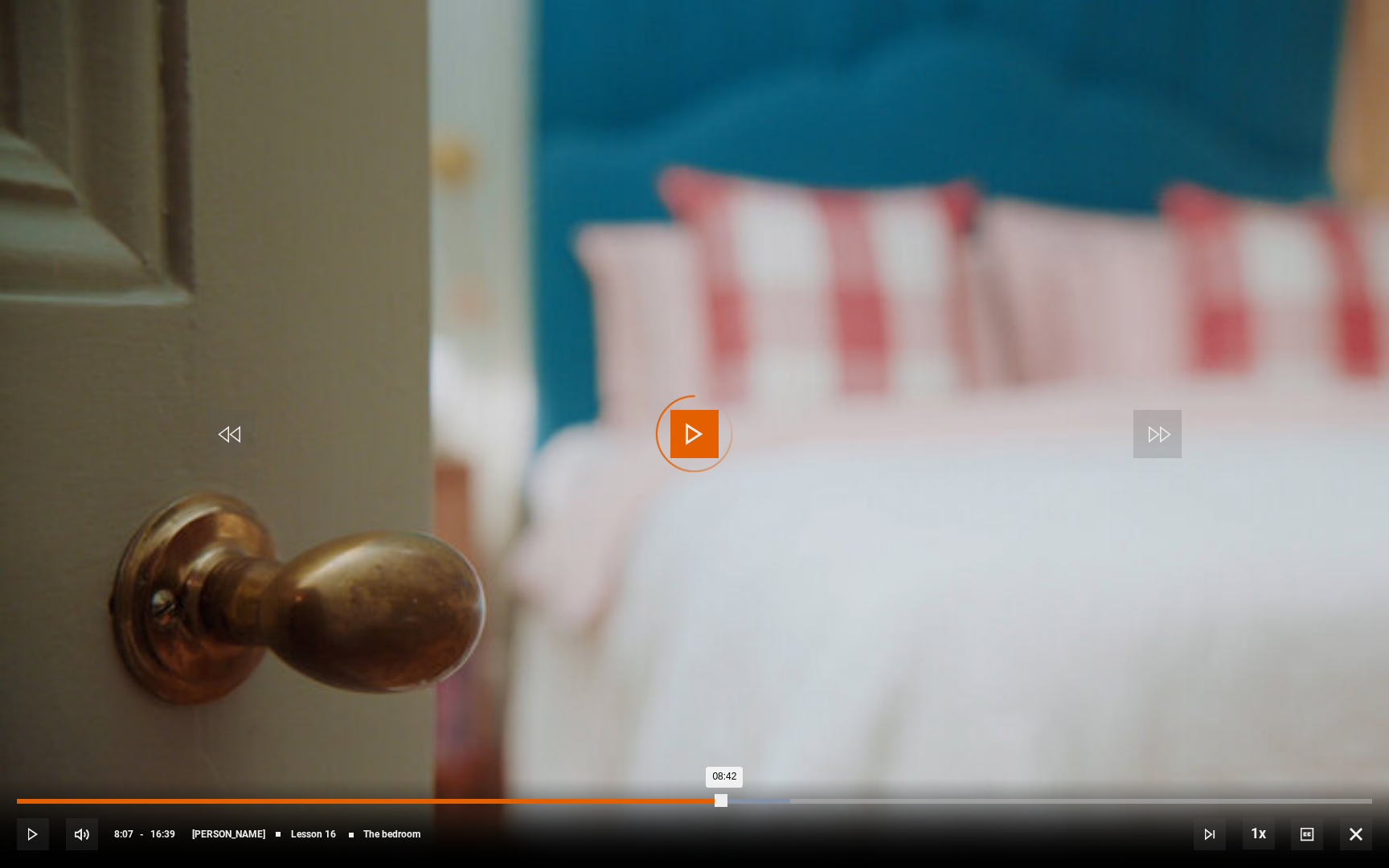 click on "08:07" at bounding box center (679, 801) 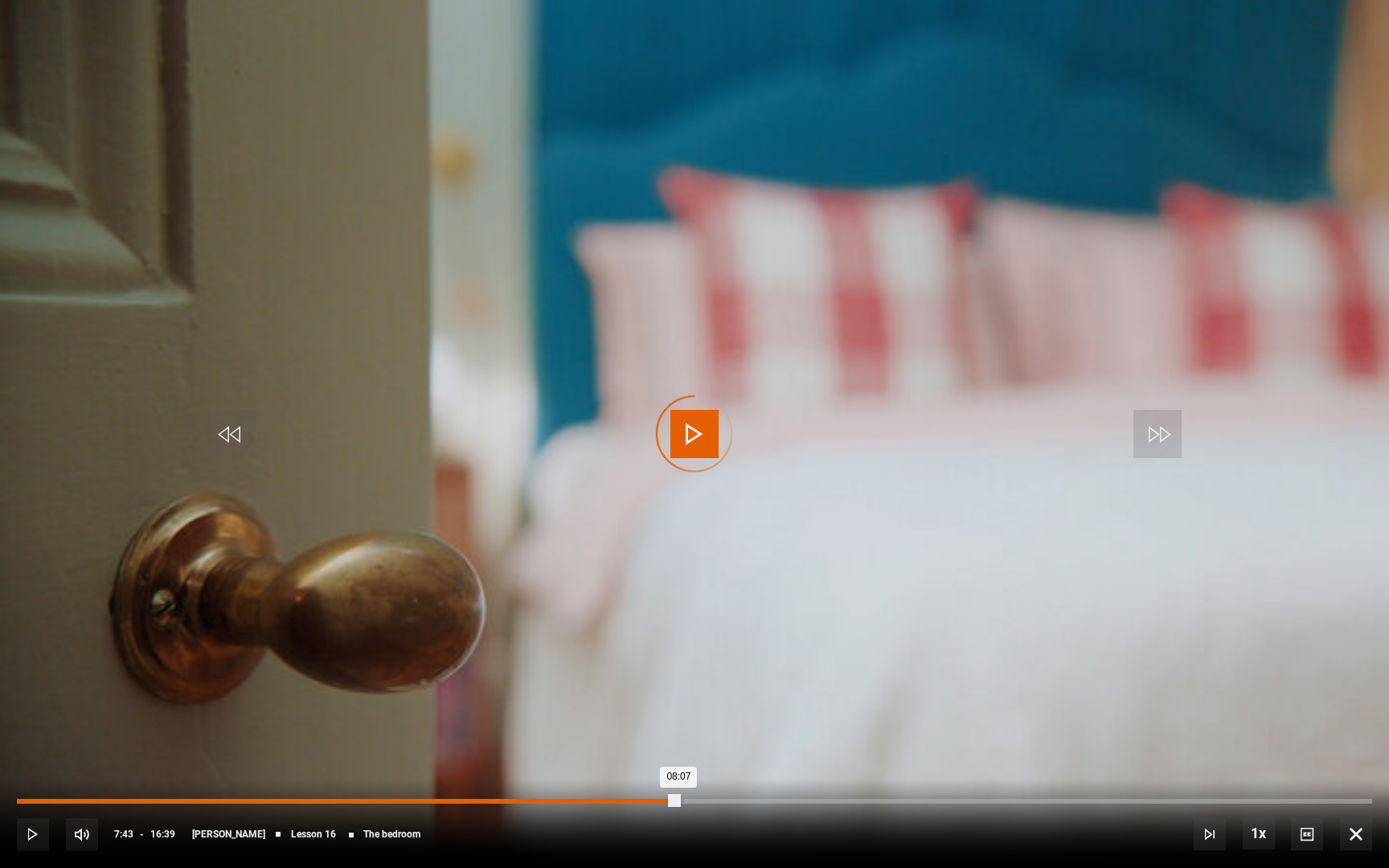 click on "07:43" at bounding box center (646, 801) 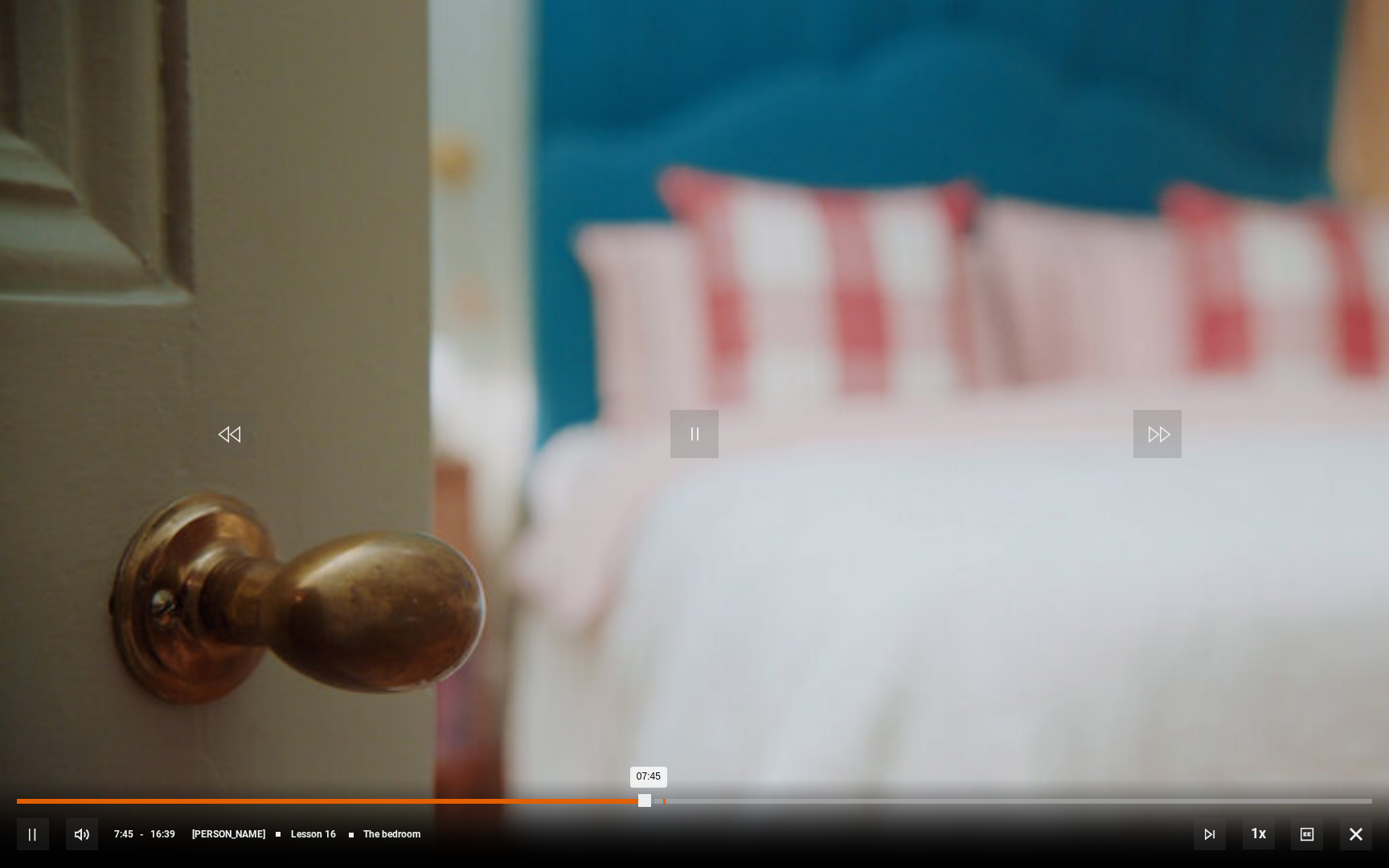 click on "07:56" at bounding box center [664, 801] 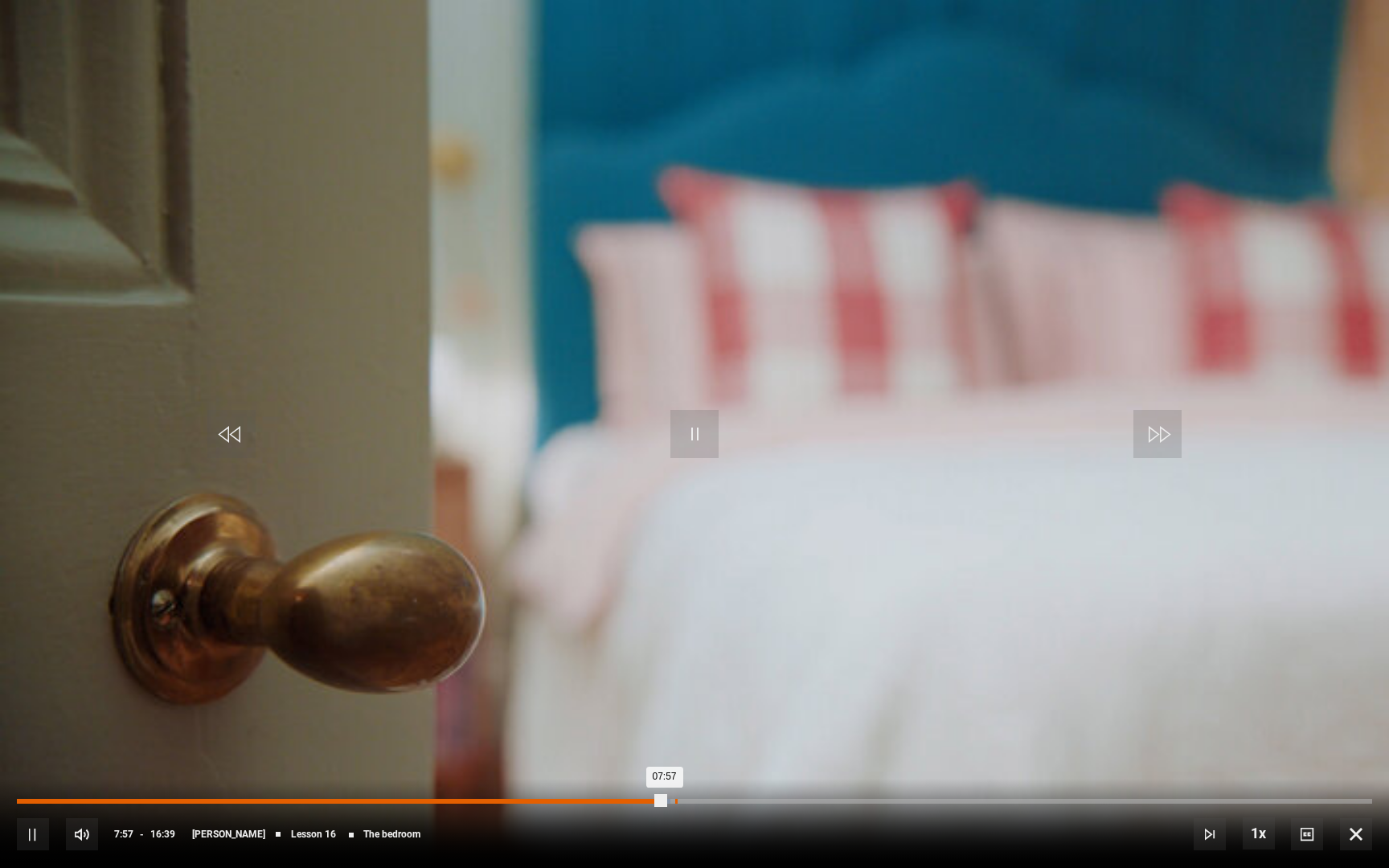 click on "08:05" at bounding box center (676, 801) 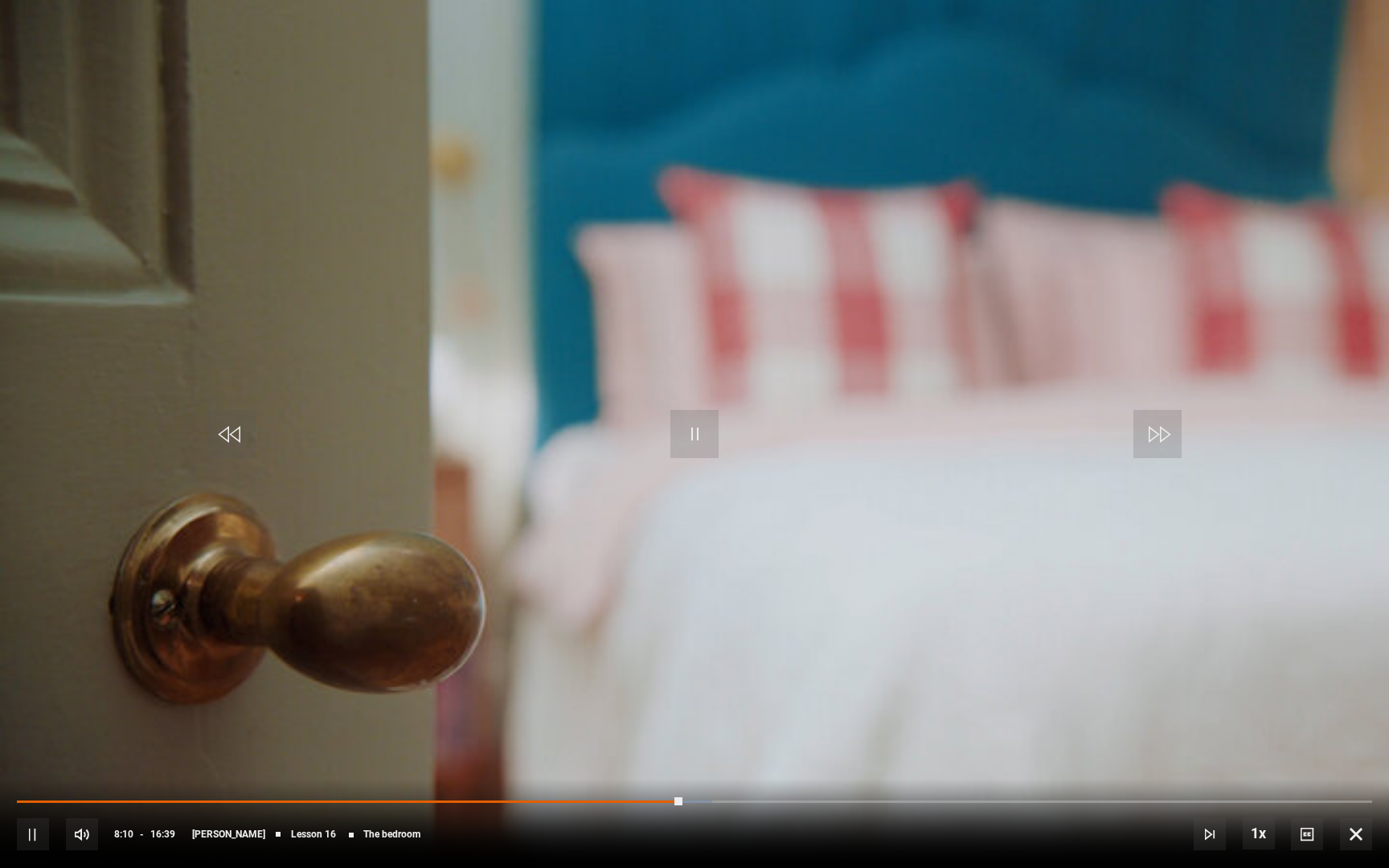 click at bounding box center (1158, 434) 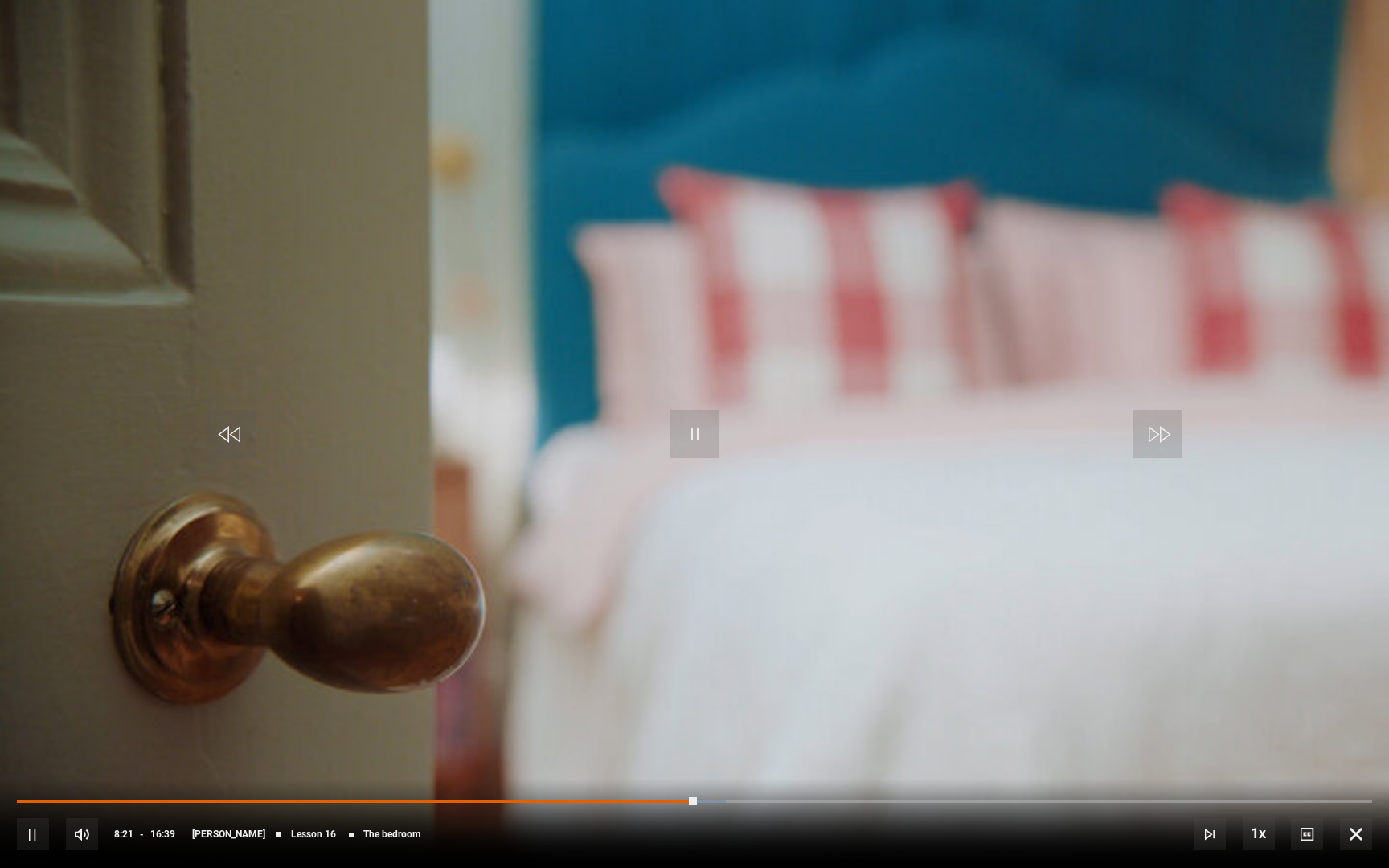 click at bounding box center (1158, 434) 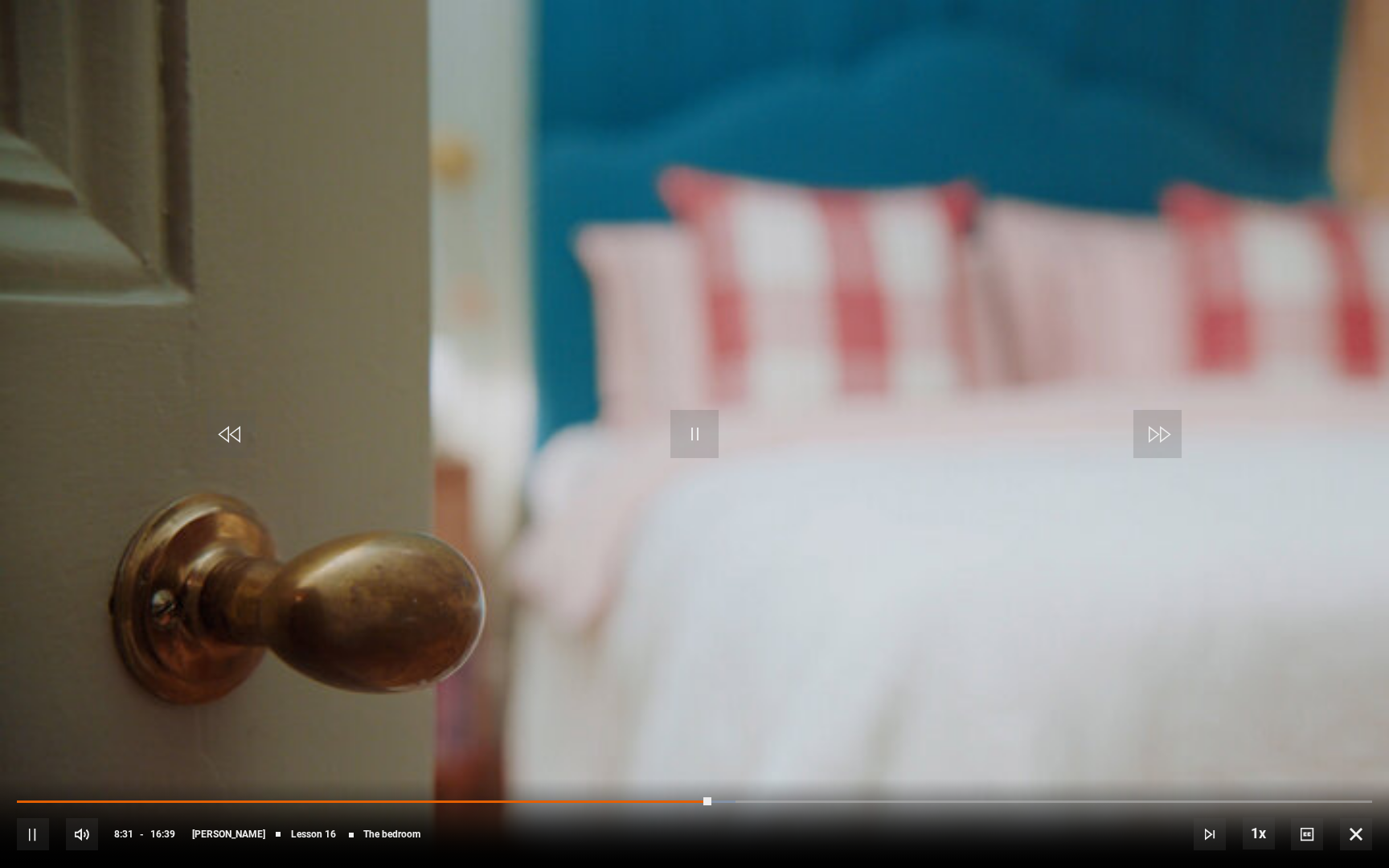 click at bounding box center (1158, 434) 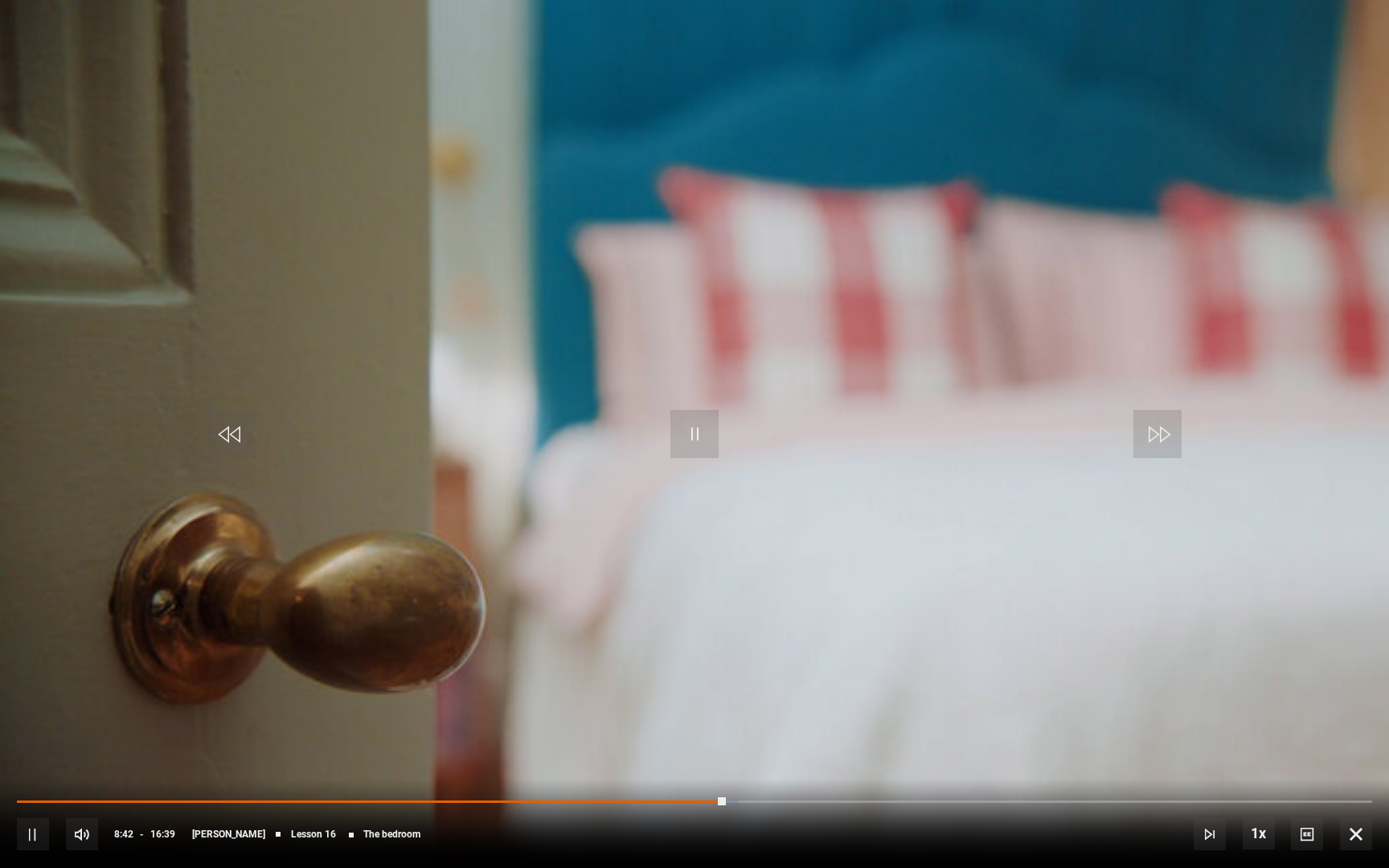 click at bounding box center (1158, 434) 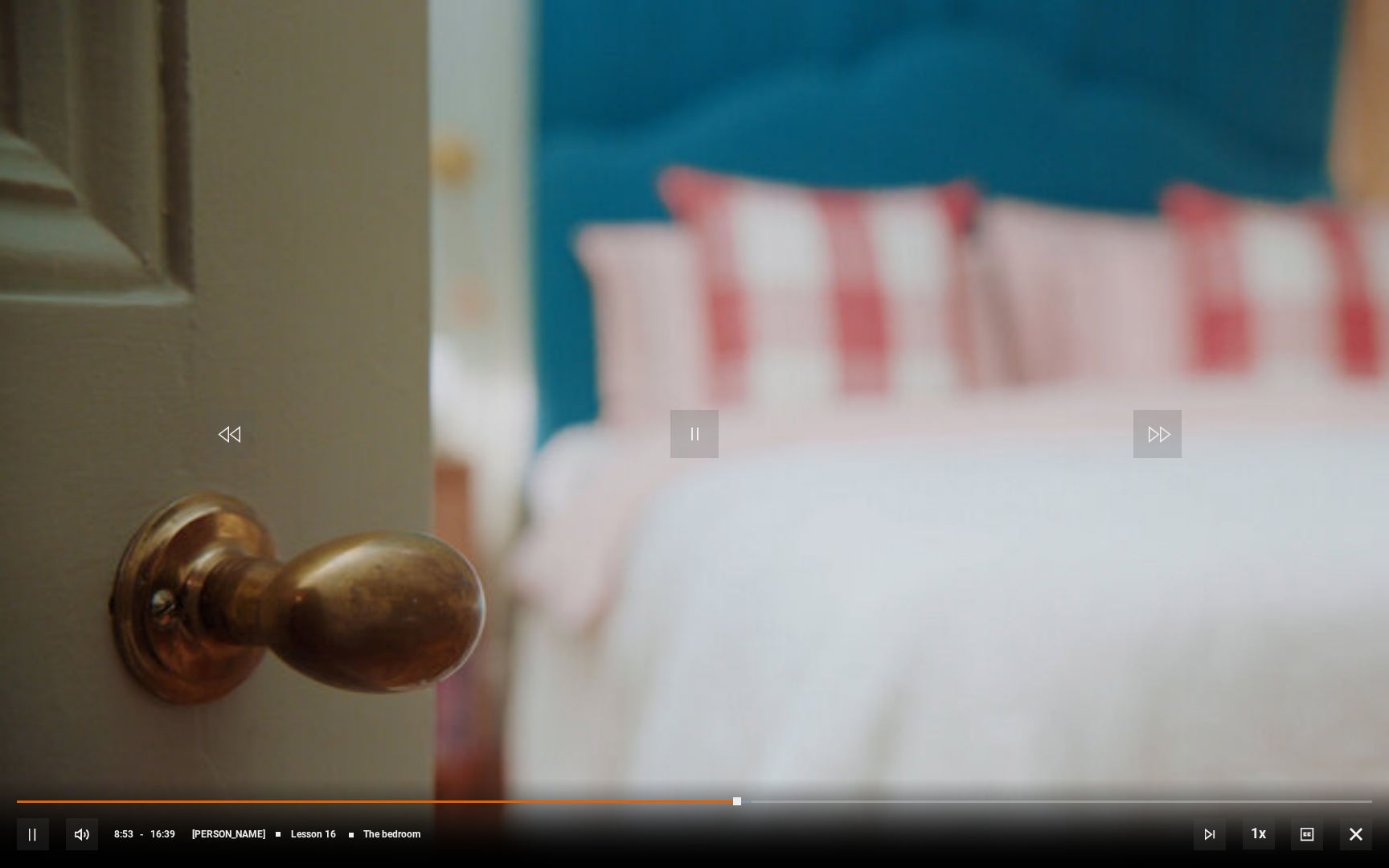 click at bounding box center [1158, 434] 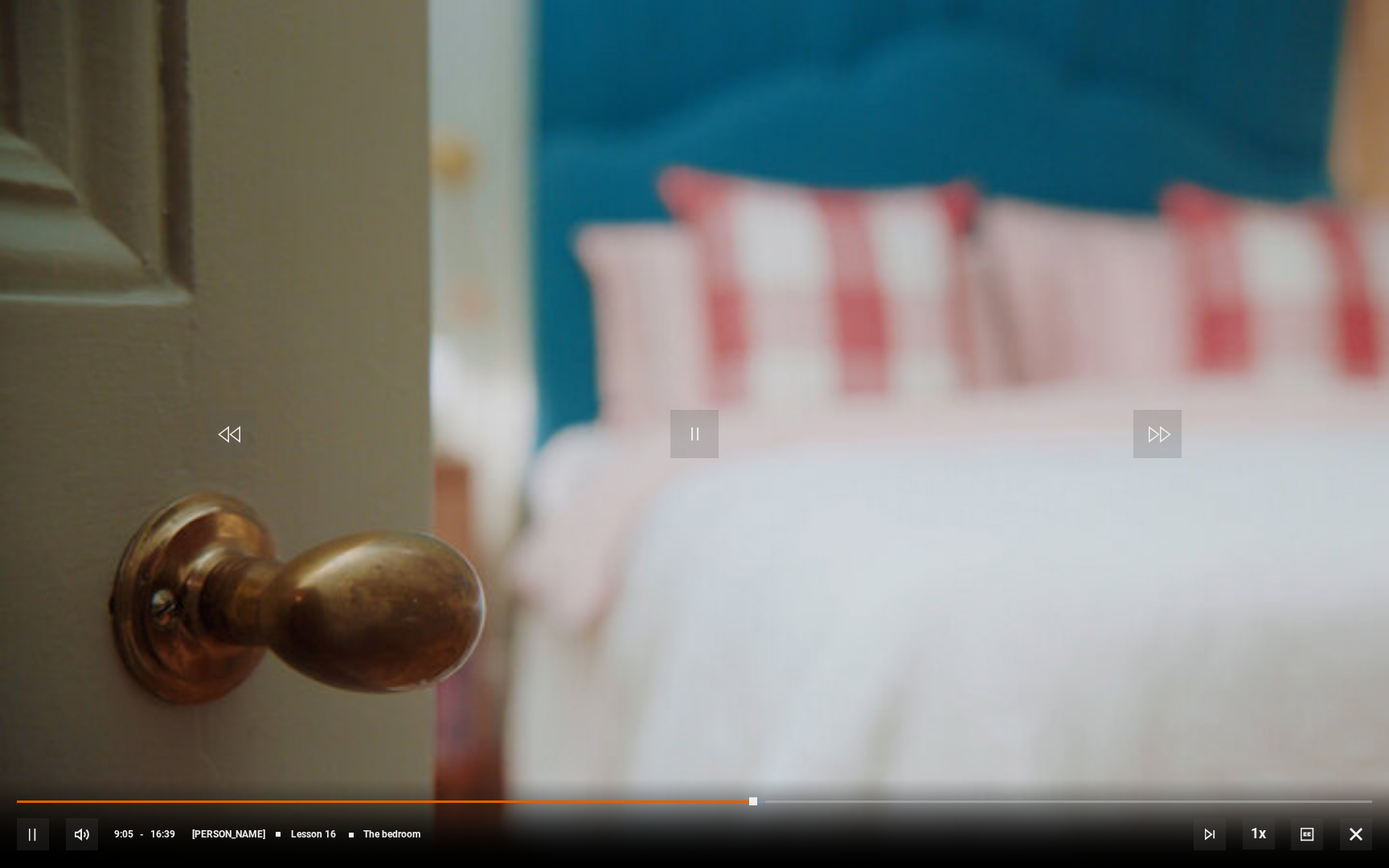 click at bounding box center [232, 434] 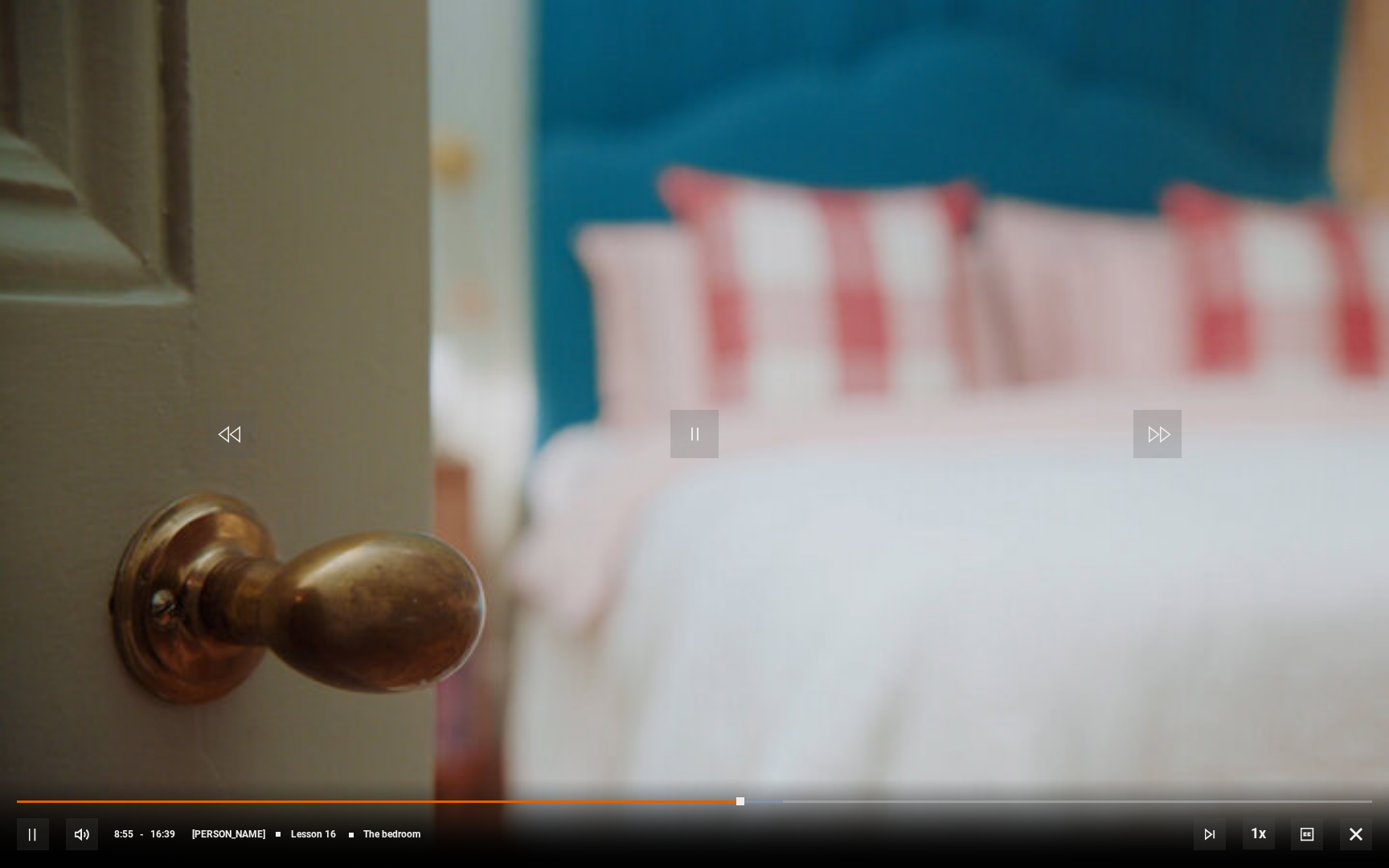 click at bounding box center (232, 434) 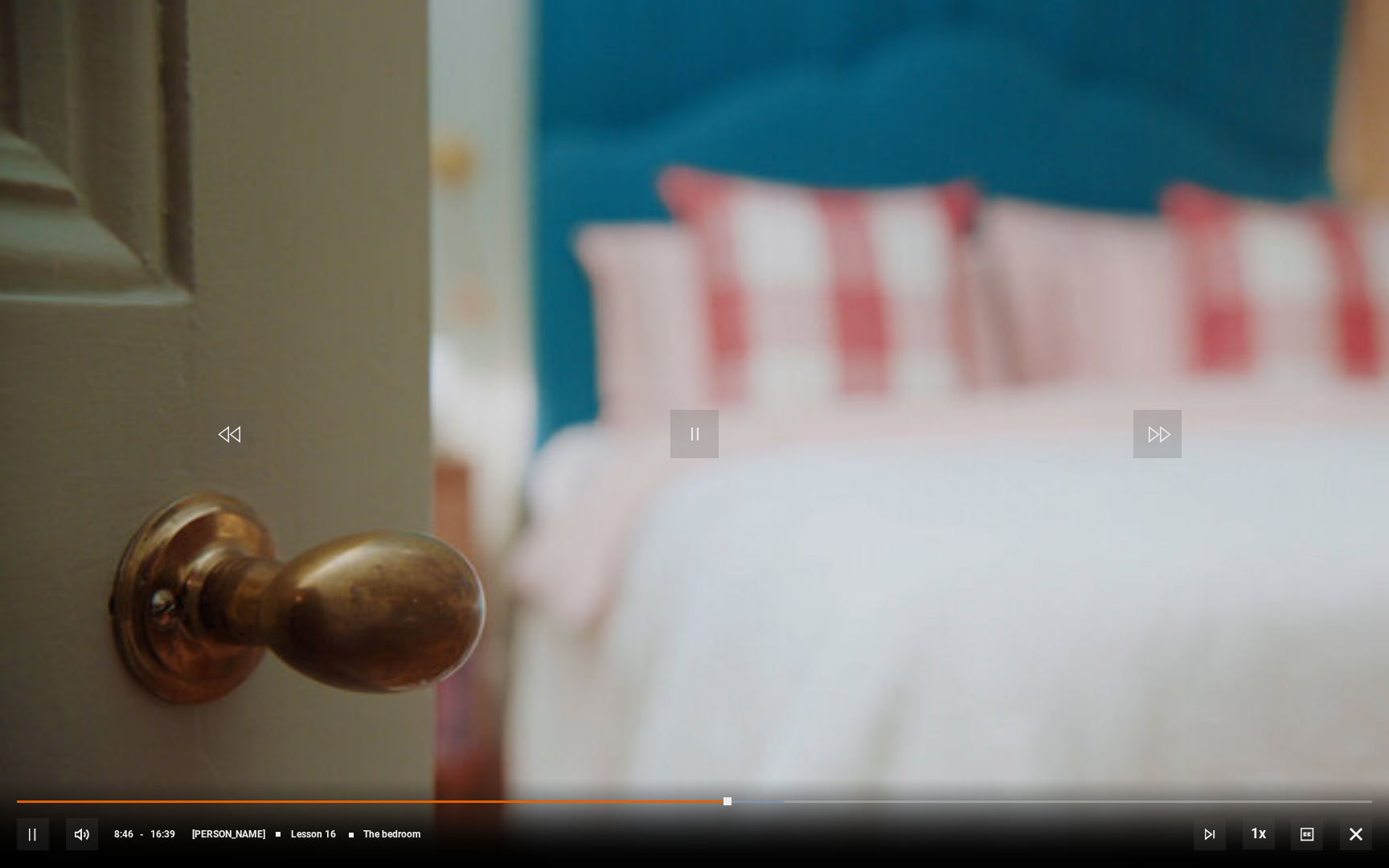 click at bounding box center (232, 434) 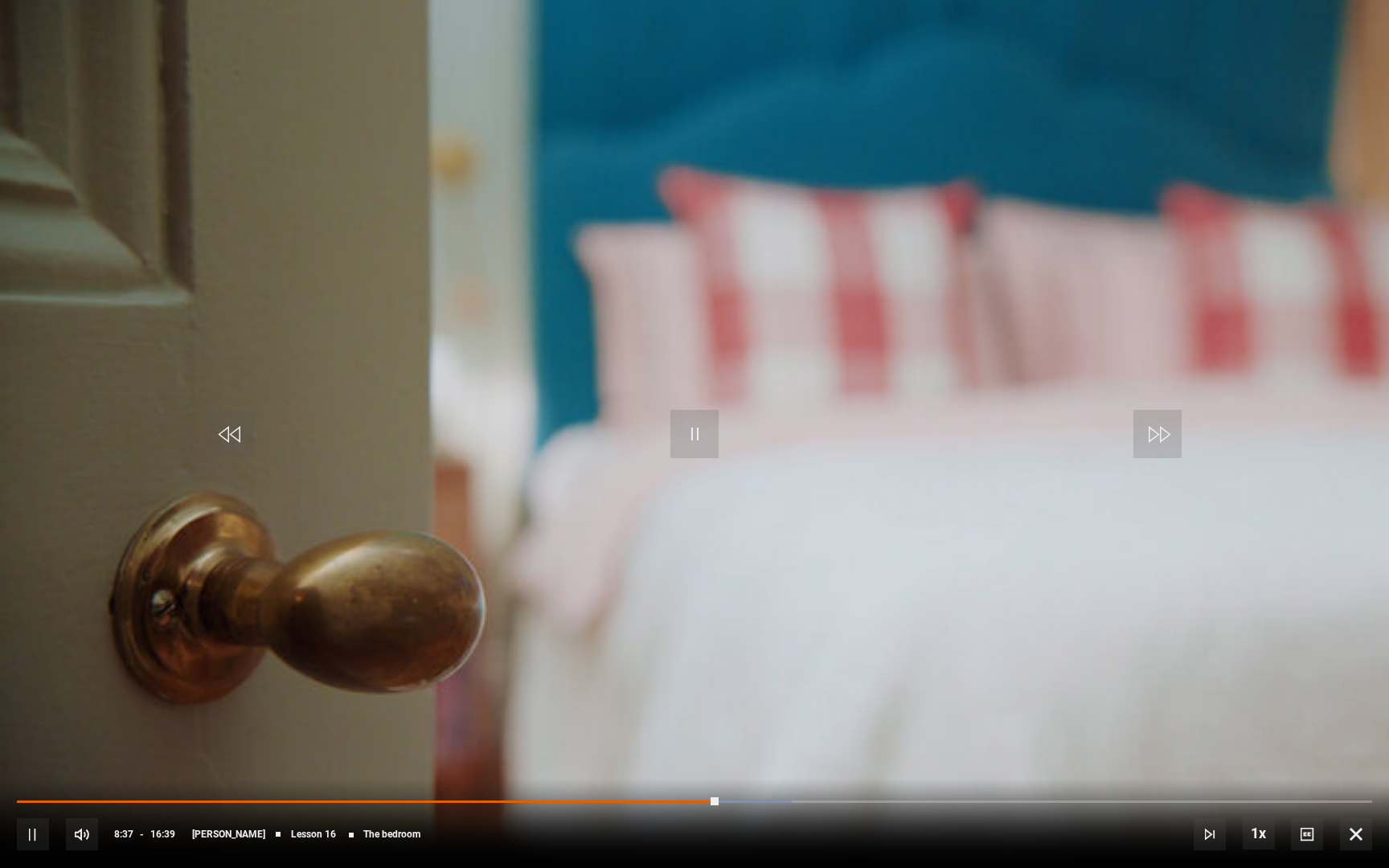click at bounding box center (232, 434) 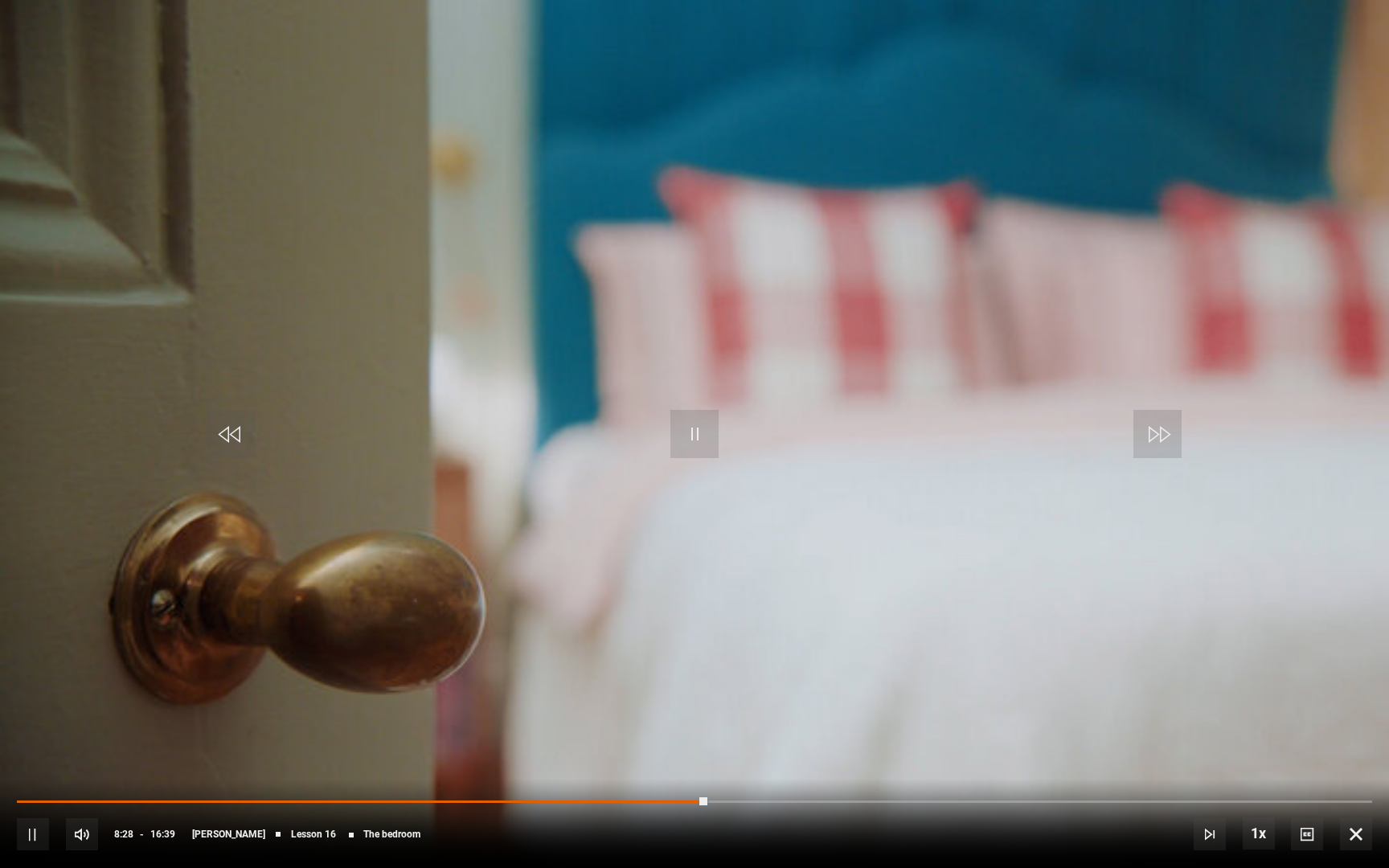 click at bounding box center (694, 434) 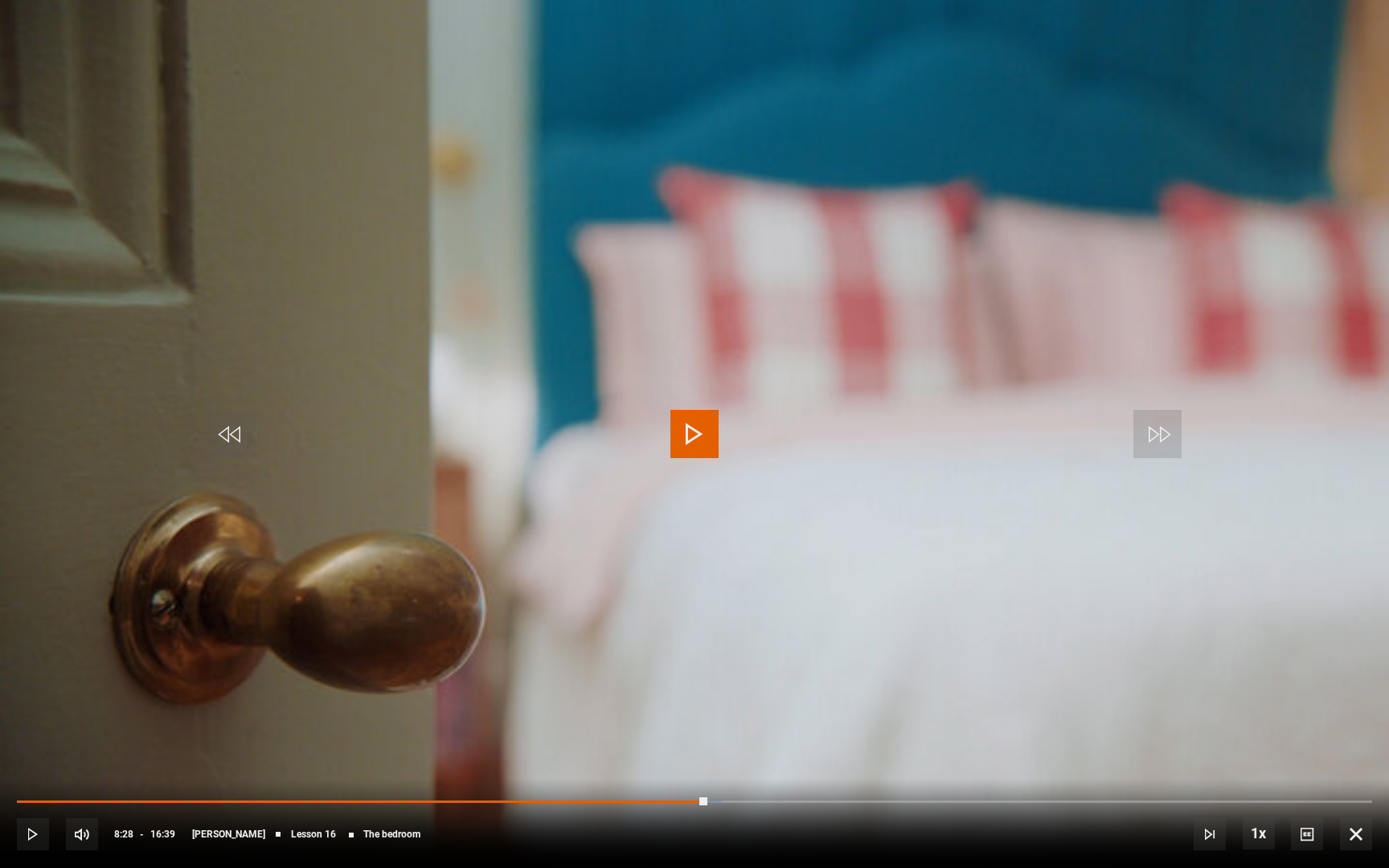 click at bounding box center (694, 434) 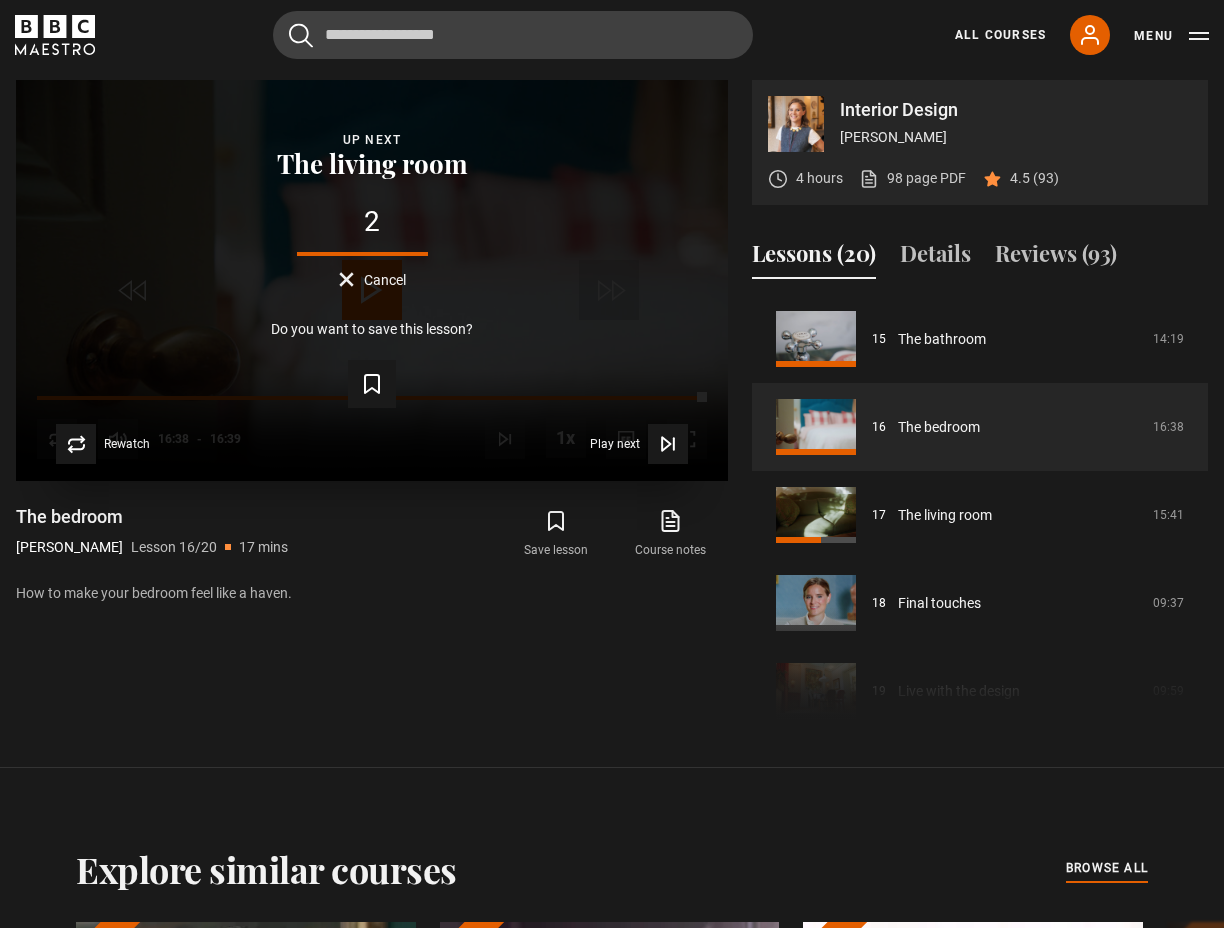 click on "Cancel" at bounding box center (385, 280) 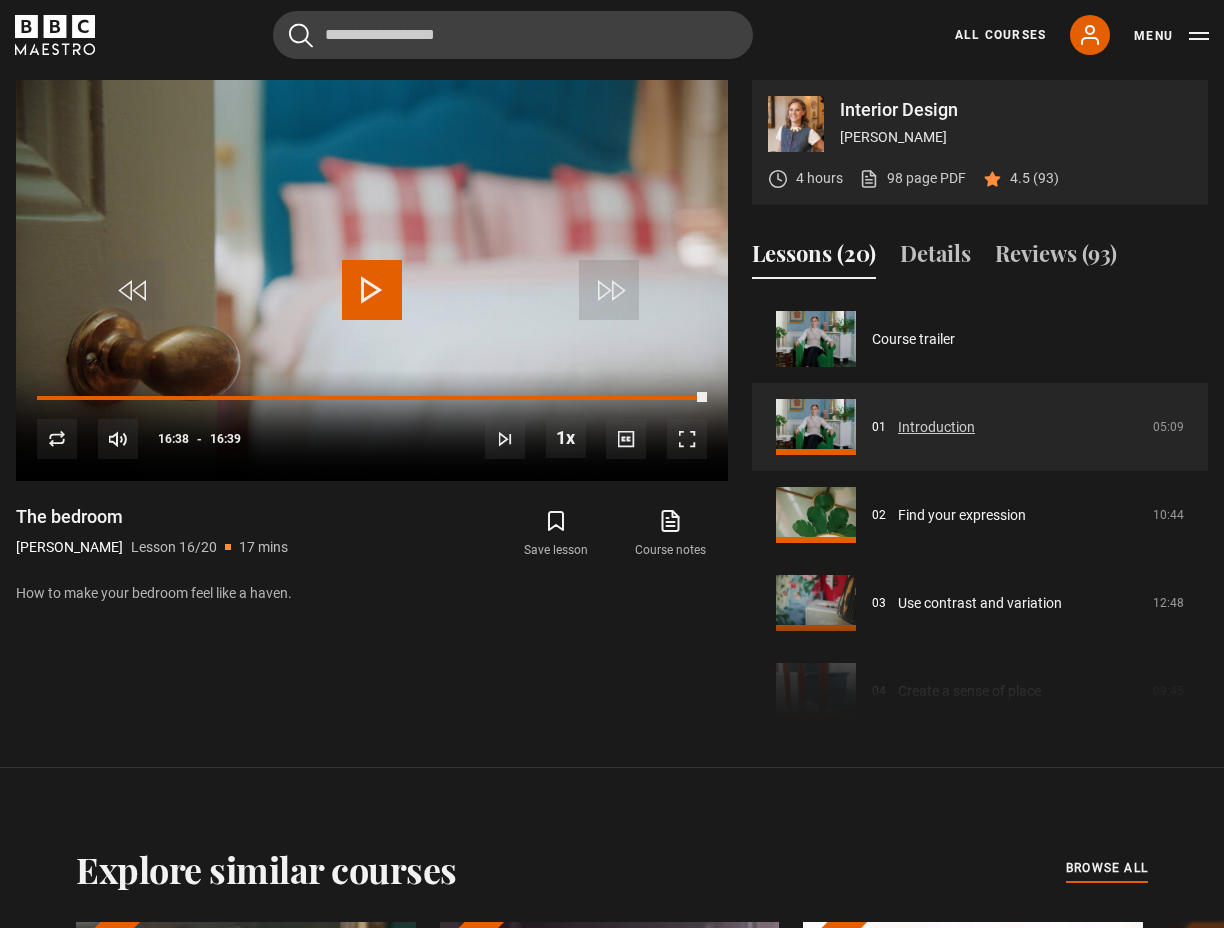 scroll, scrollTop: 0, scrollLeft: 0, axis: both 